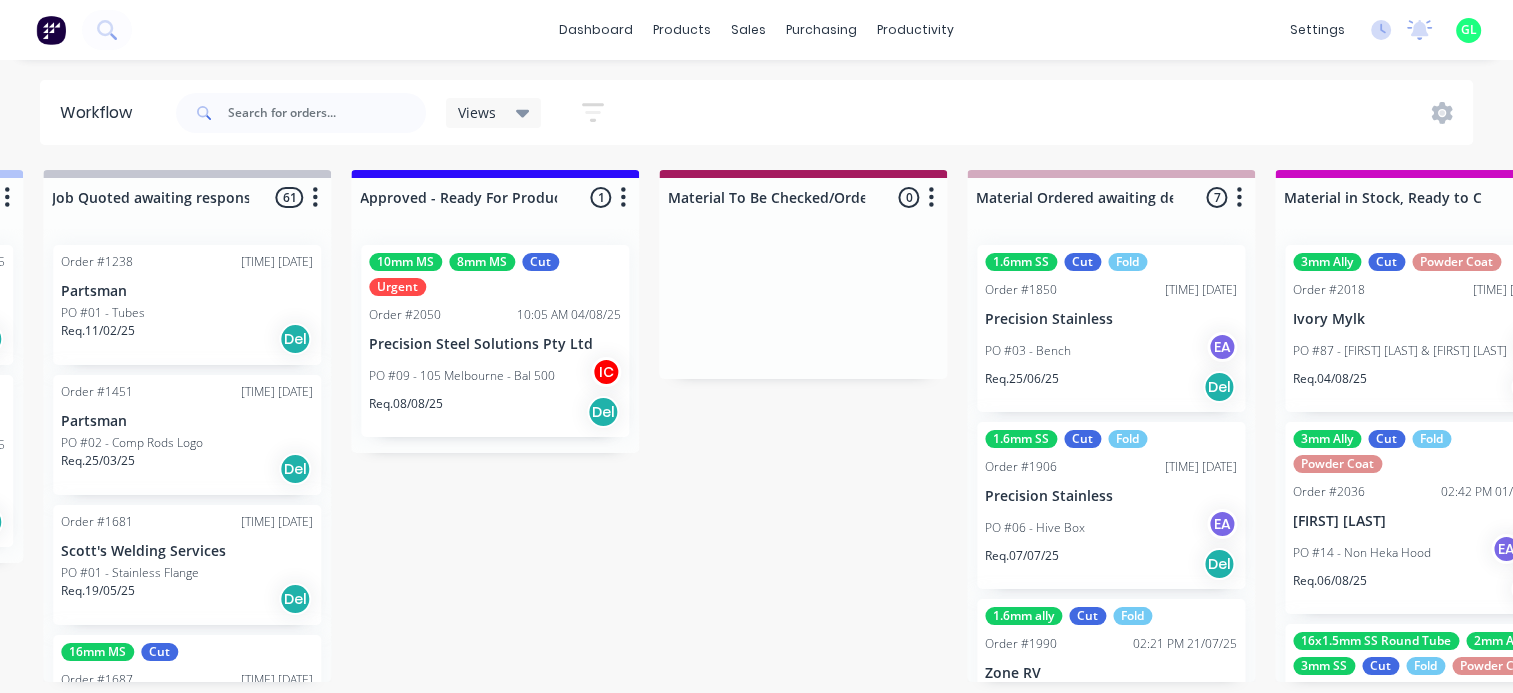scroll, scrollTop: 0, scrollLeft: 2200, axis: horizontal 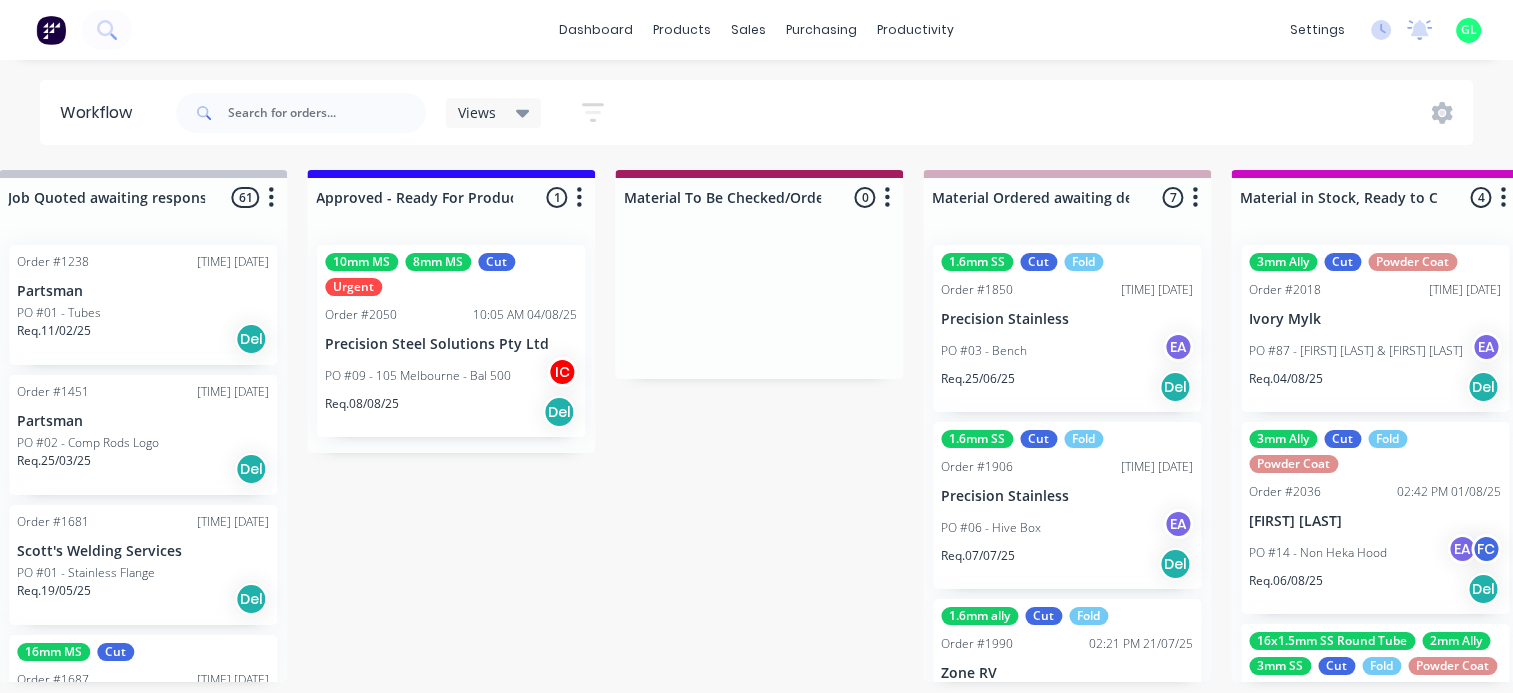 click on "PO #09 - 105 Melbourne - Bal 500" at bounding box center [418, 376] 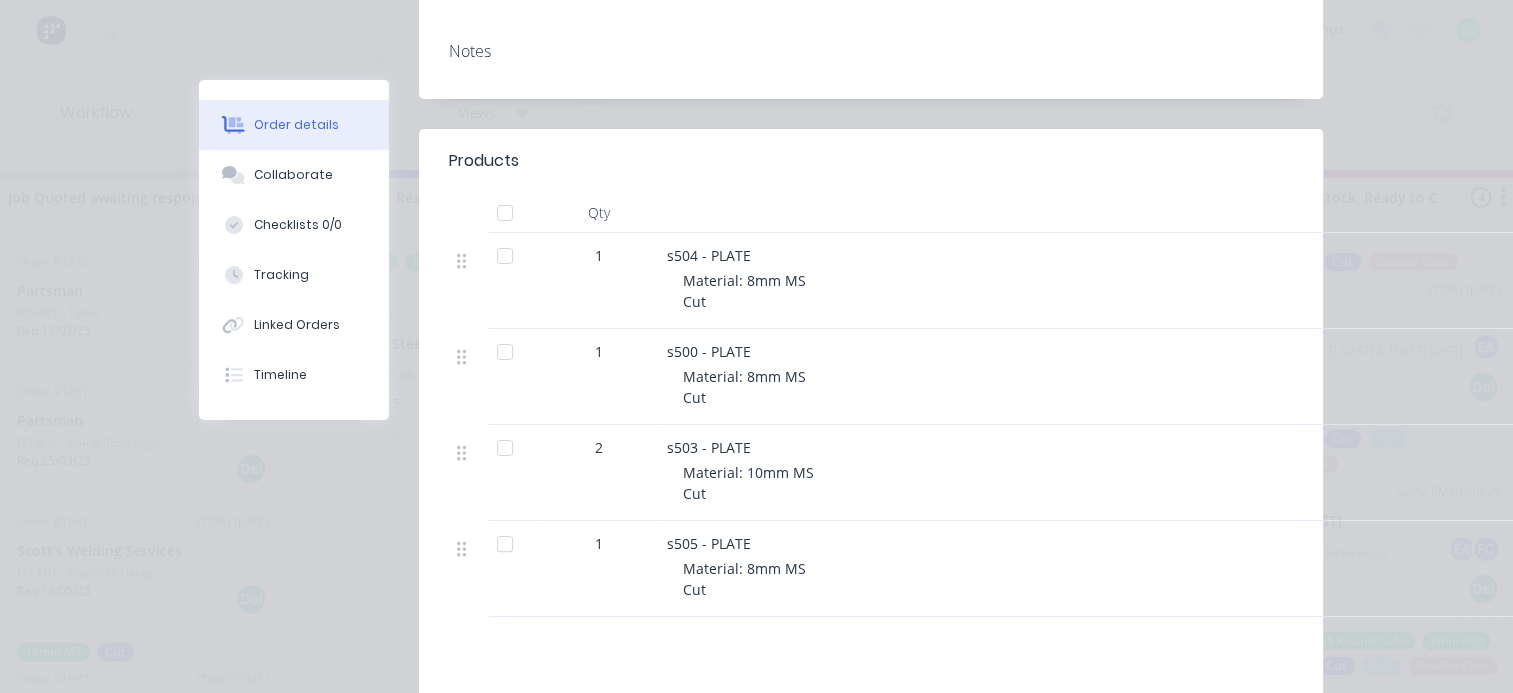 scroll, scrollTop: 0, scrollLeft: 0, axis: both 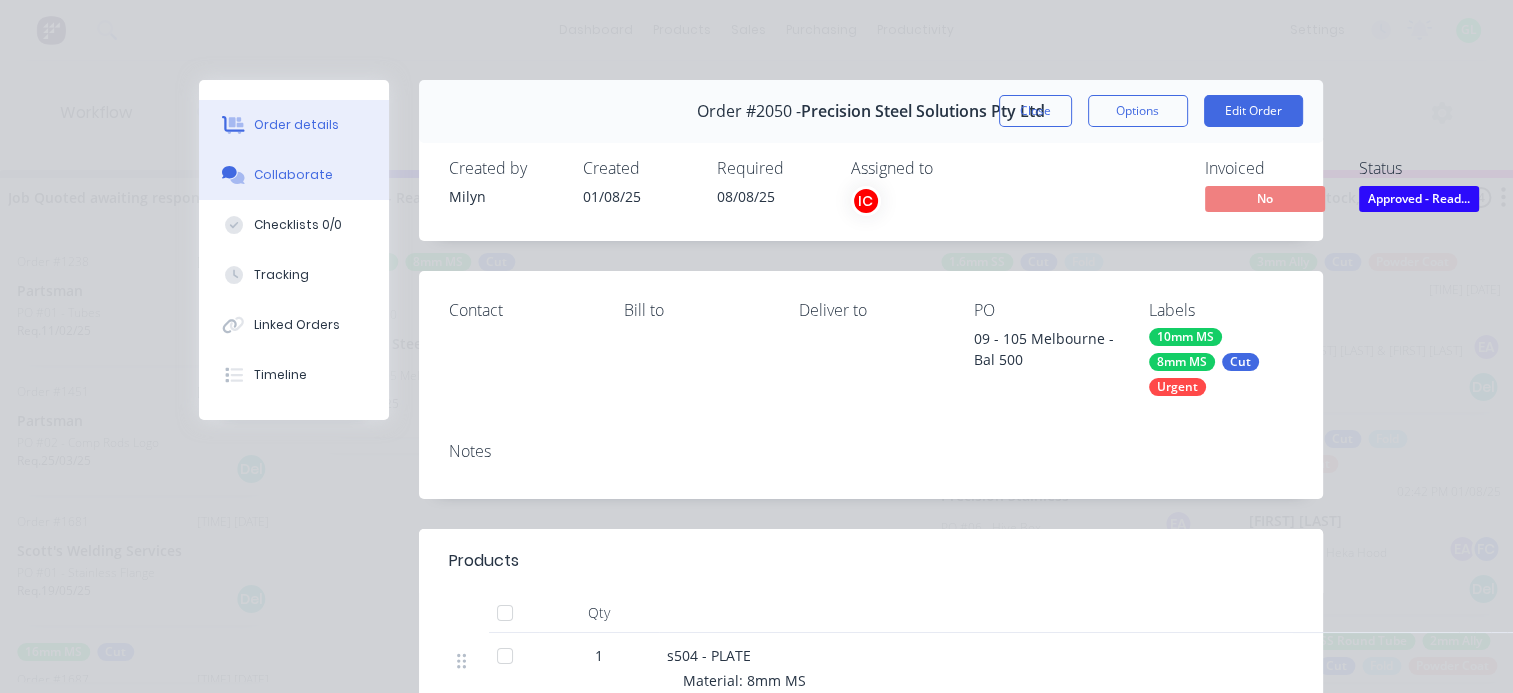 click on "Collaborate" at bounding box center [293, 175] 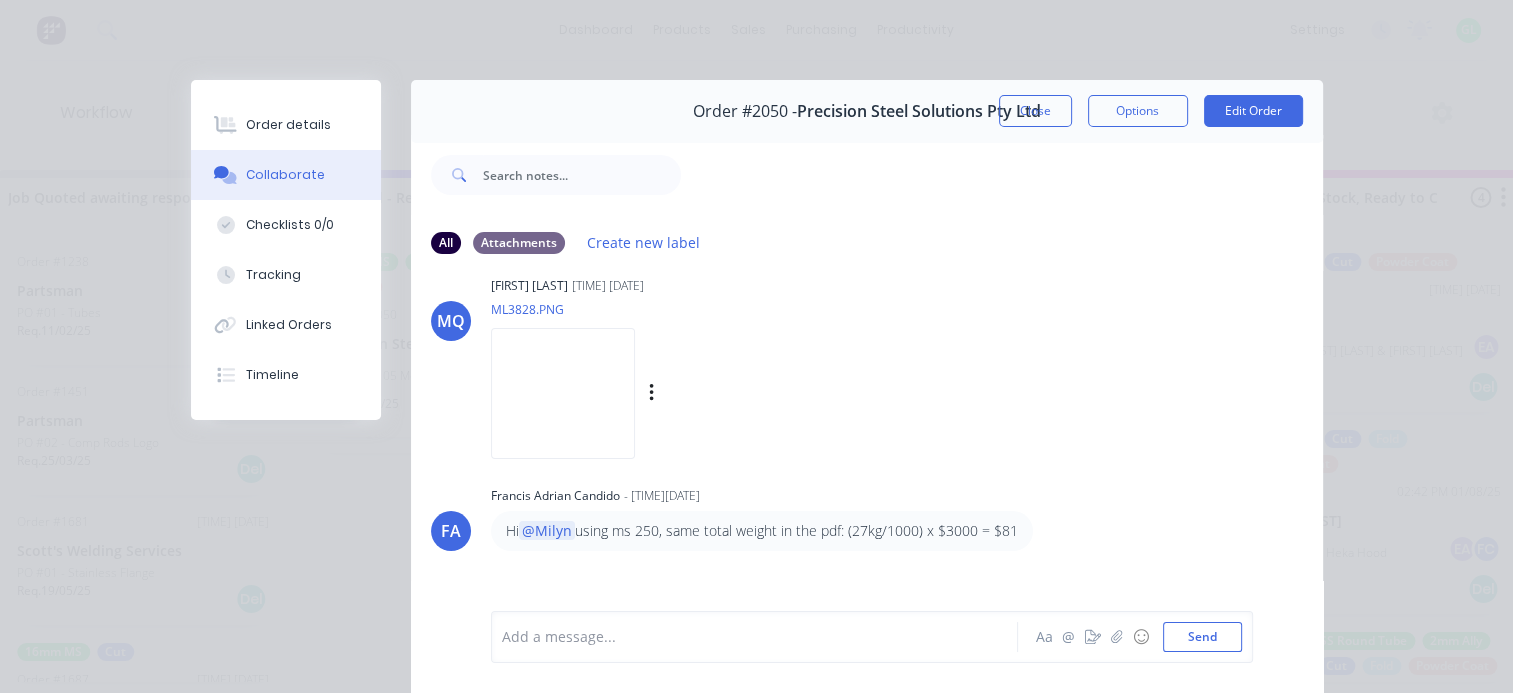 scroll, scrollTop: 157, scrollLeft: 0, axis: vertical 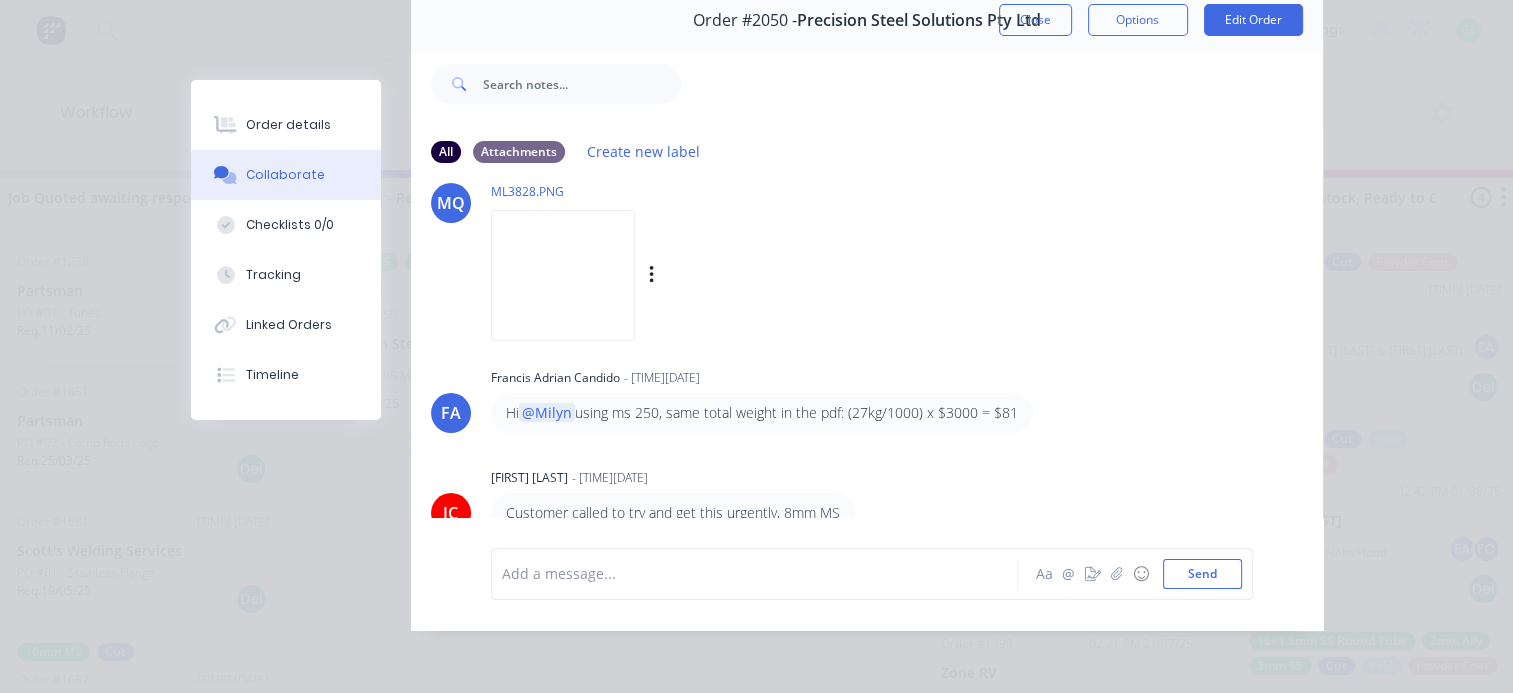click at bounding box center (563, 275) 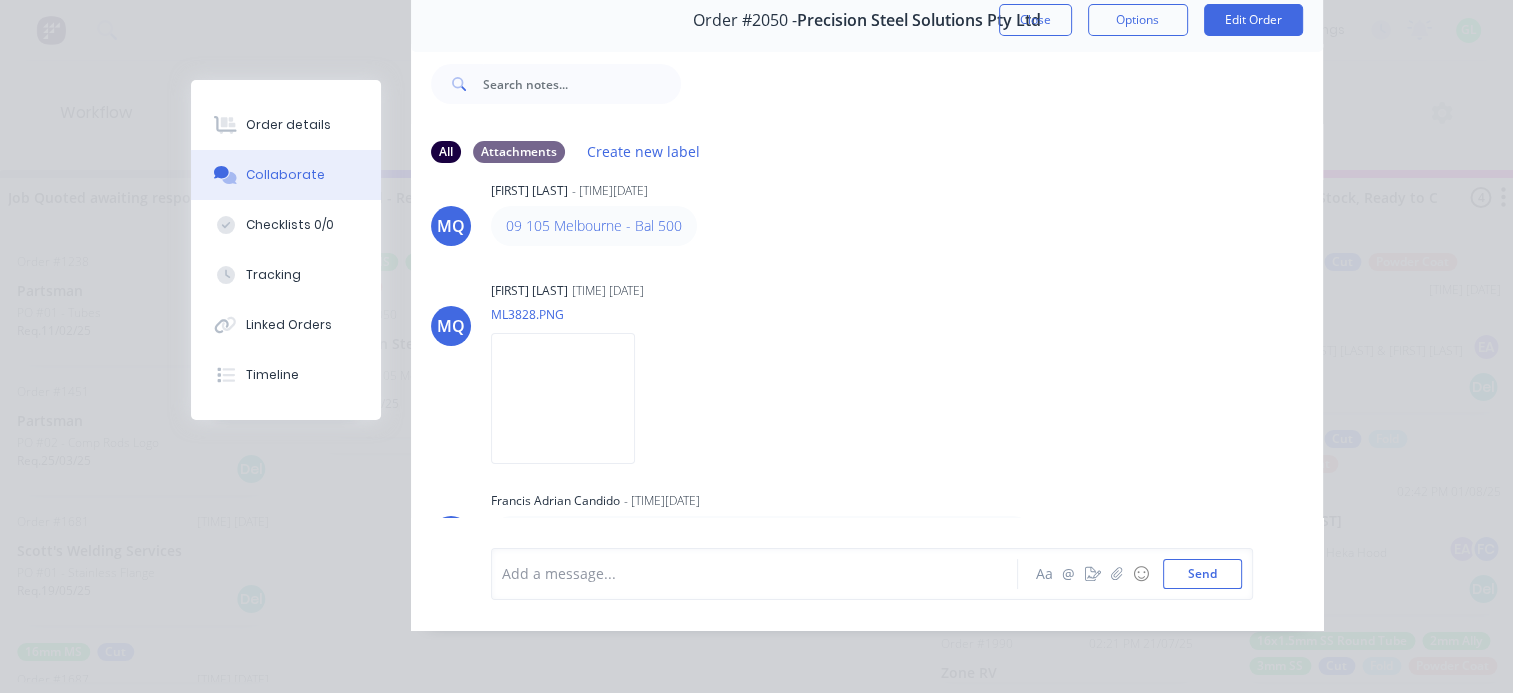 scroll, scrollTop: 0, scrollLeft: 0, axis: both 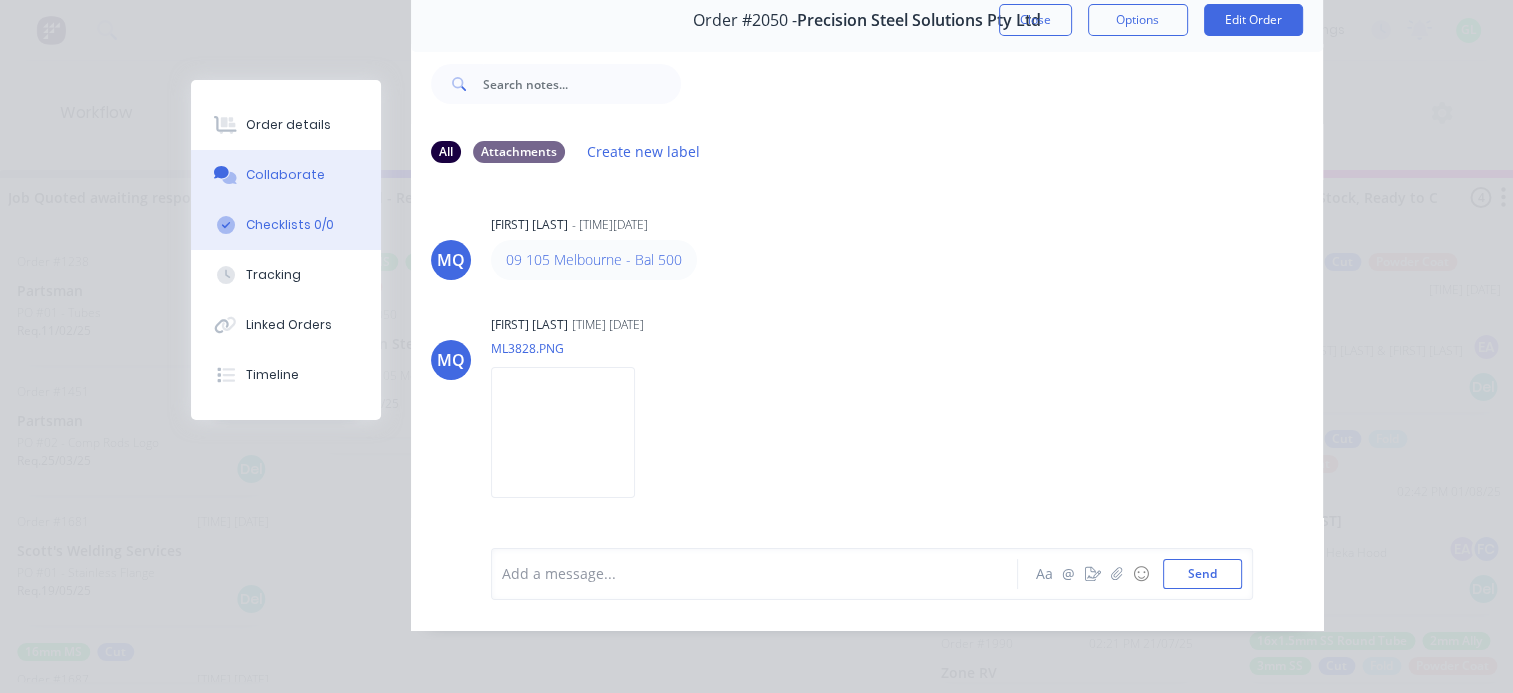 click on "Checklists 0/0" at bounding box center [290, 225] 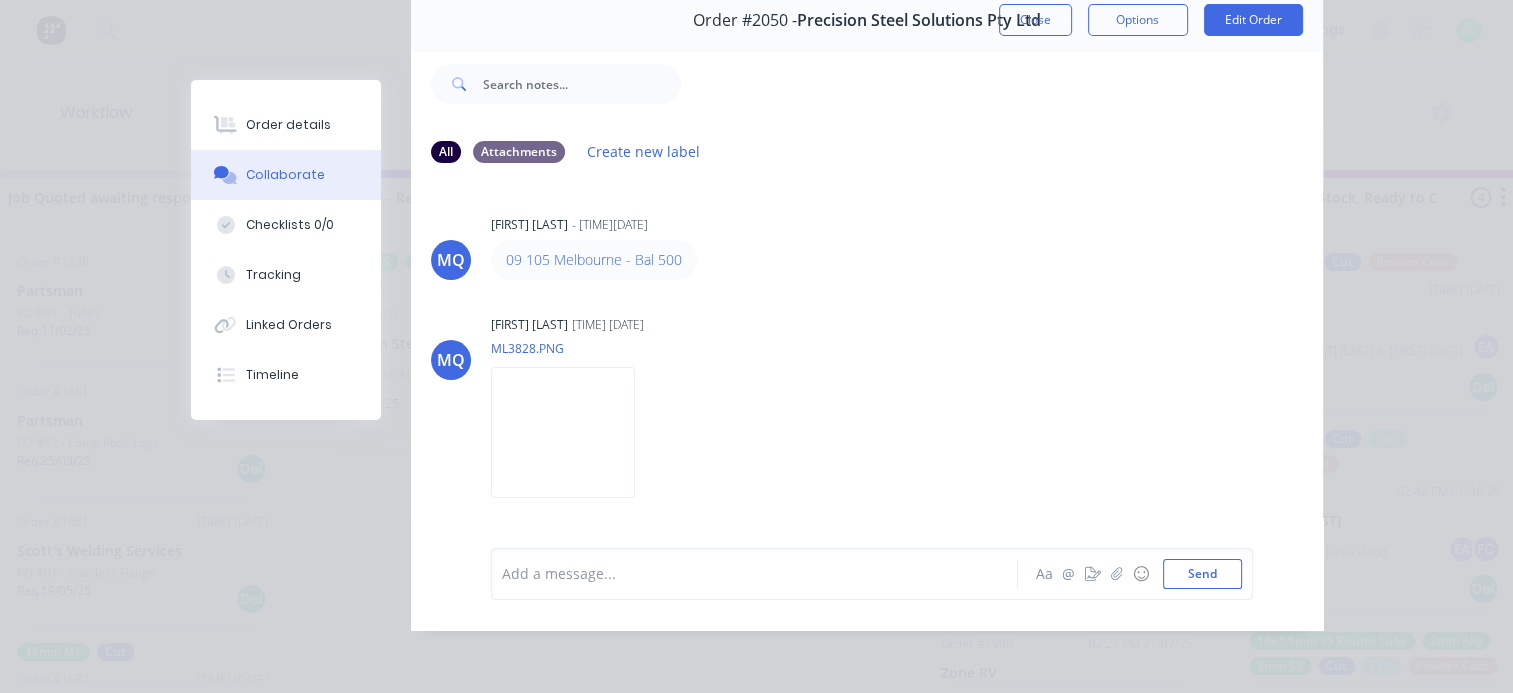 scroll, scrollTop: 0, scrollLeft: 0, axis: both 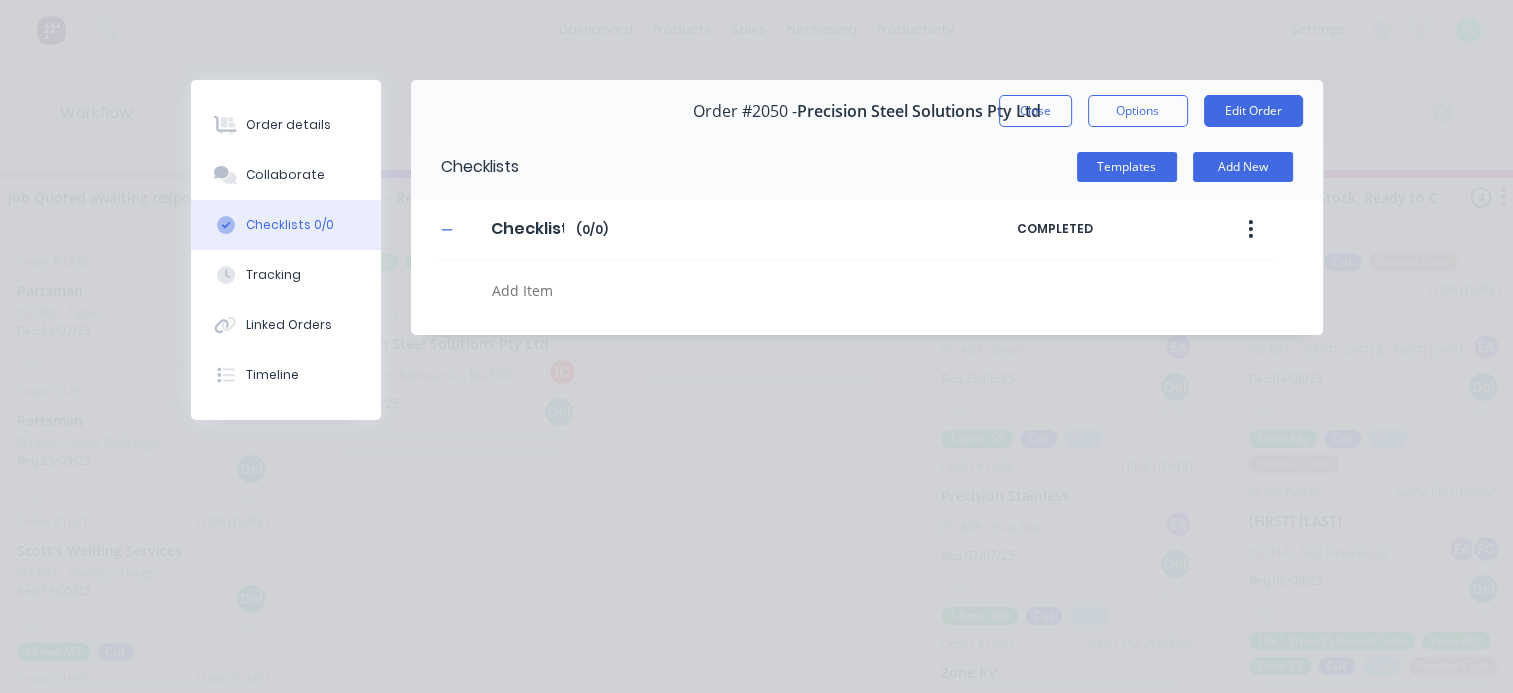 click at bounding box center (738, 290) 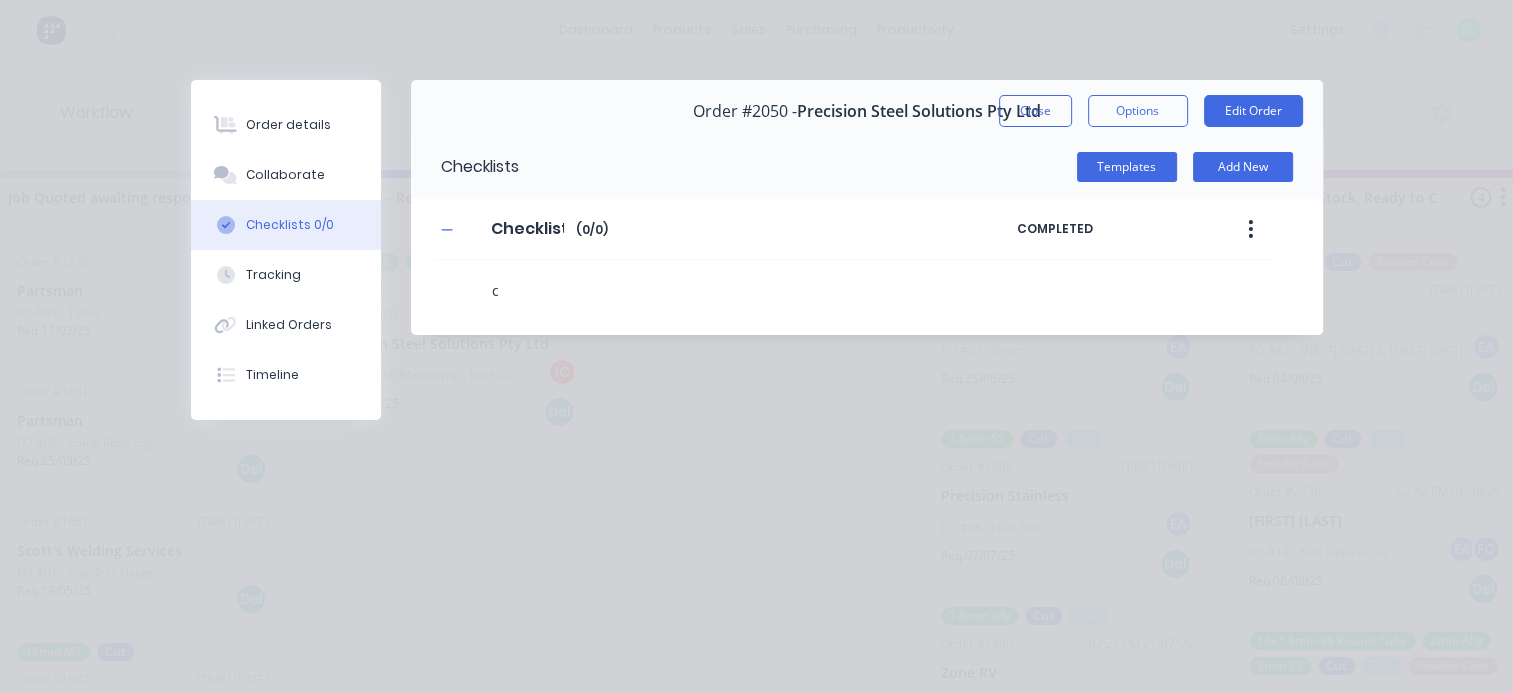 type on "x" 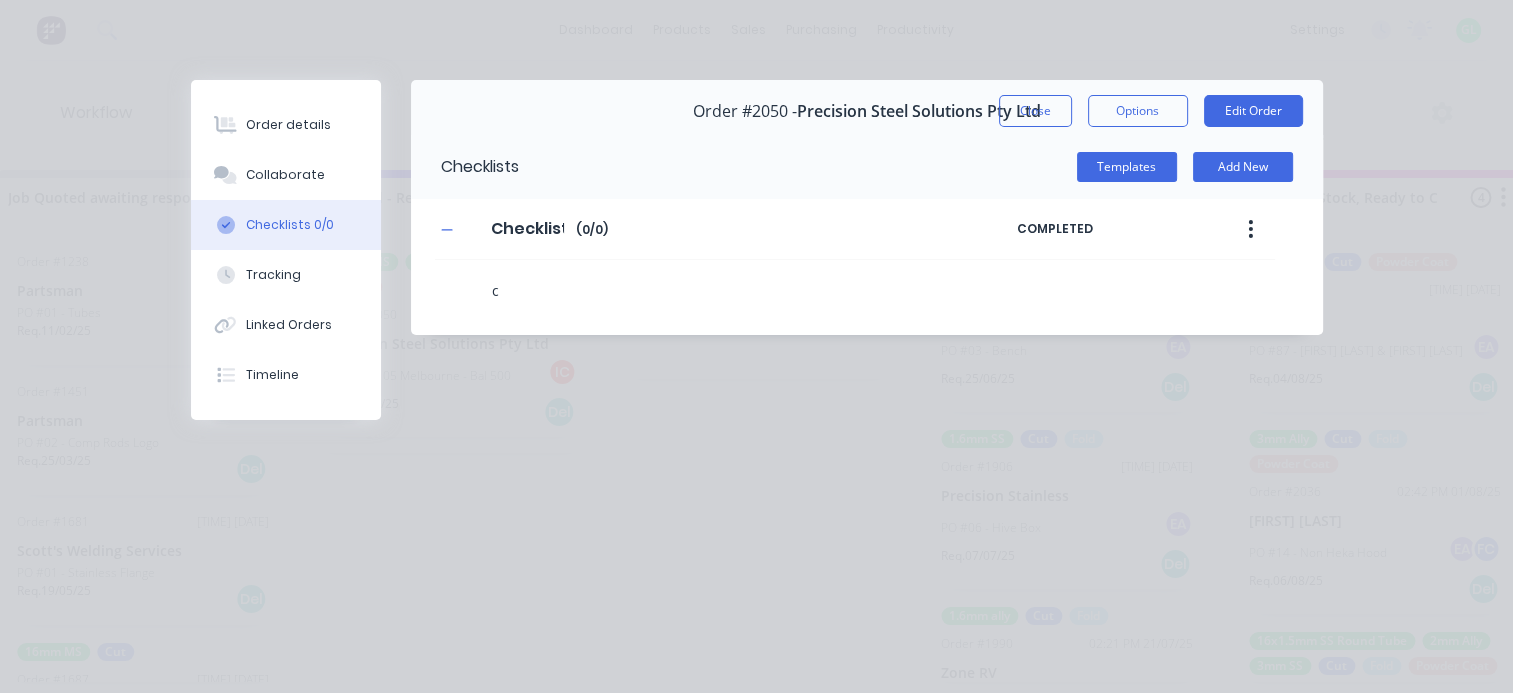 type on "cu" 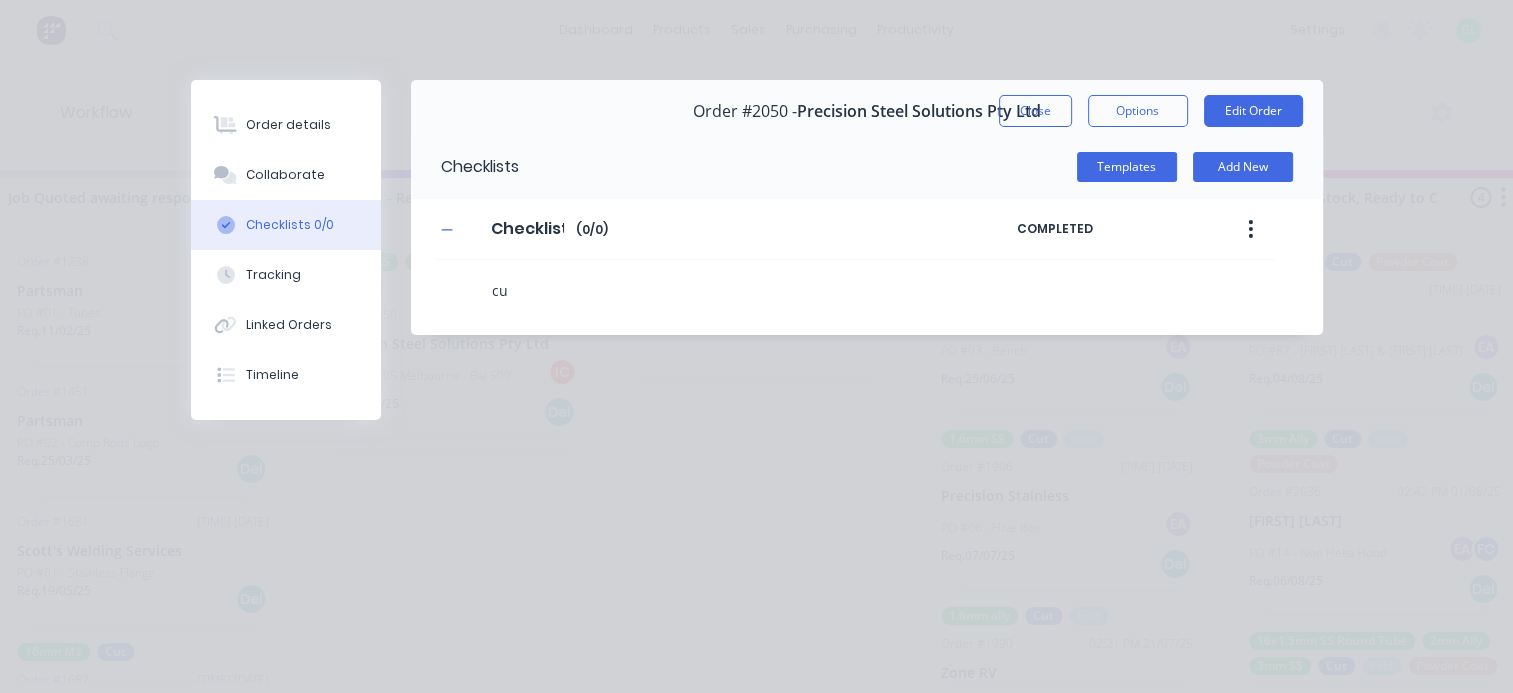 type on "x" 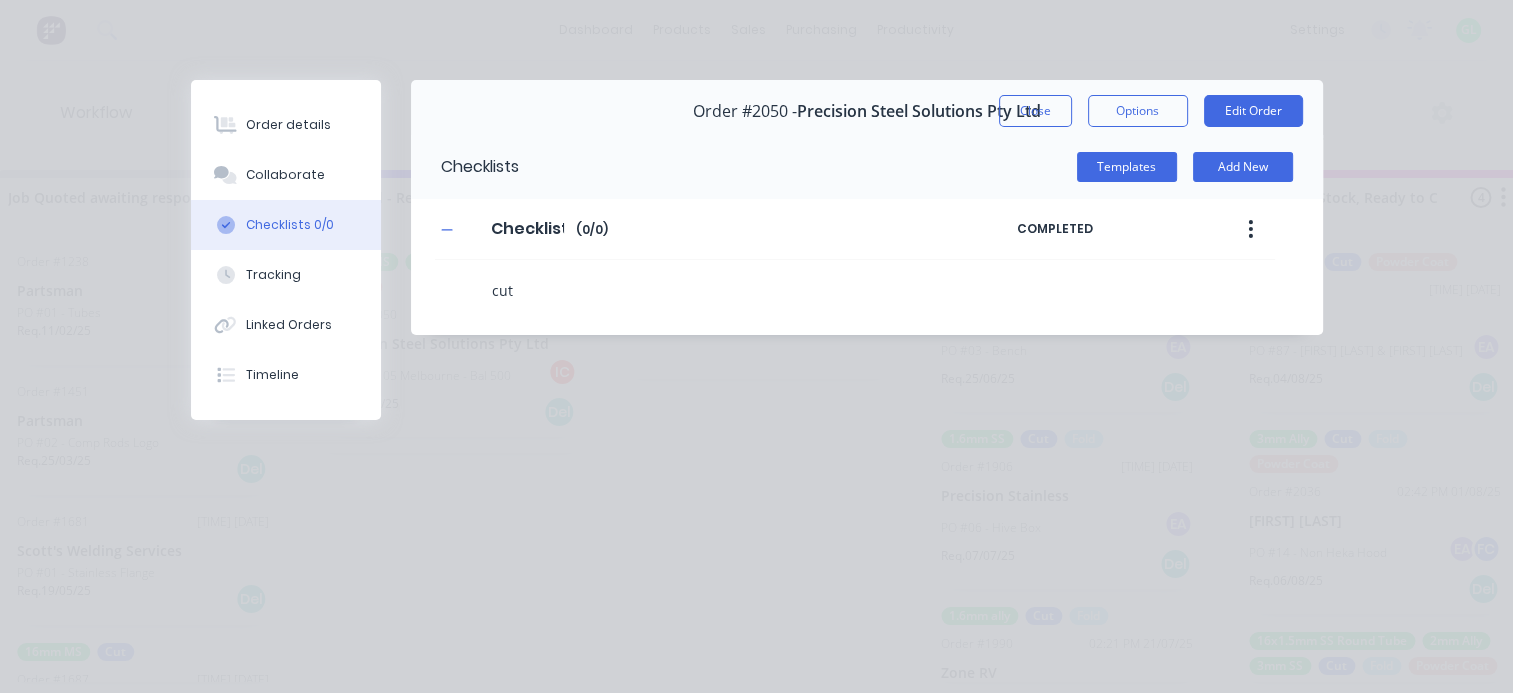 type on "x" 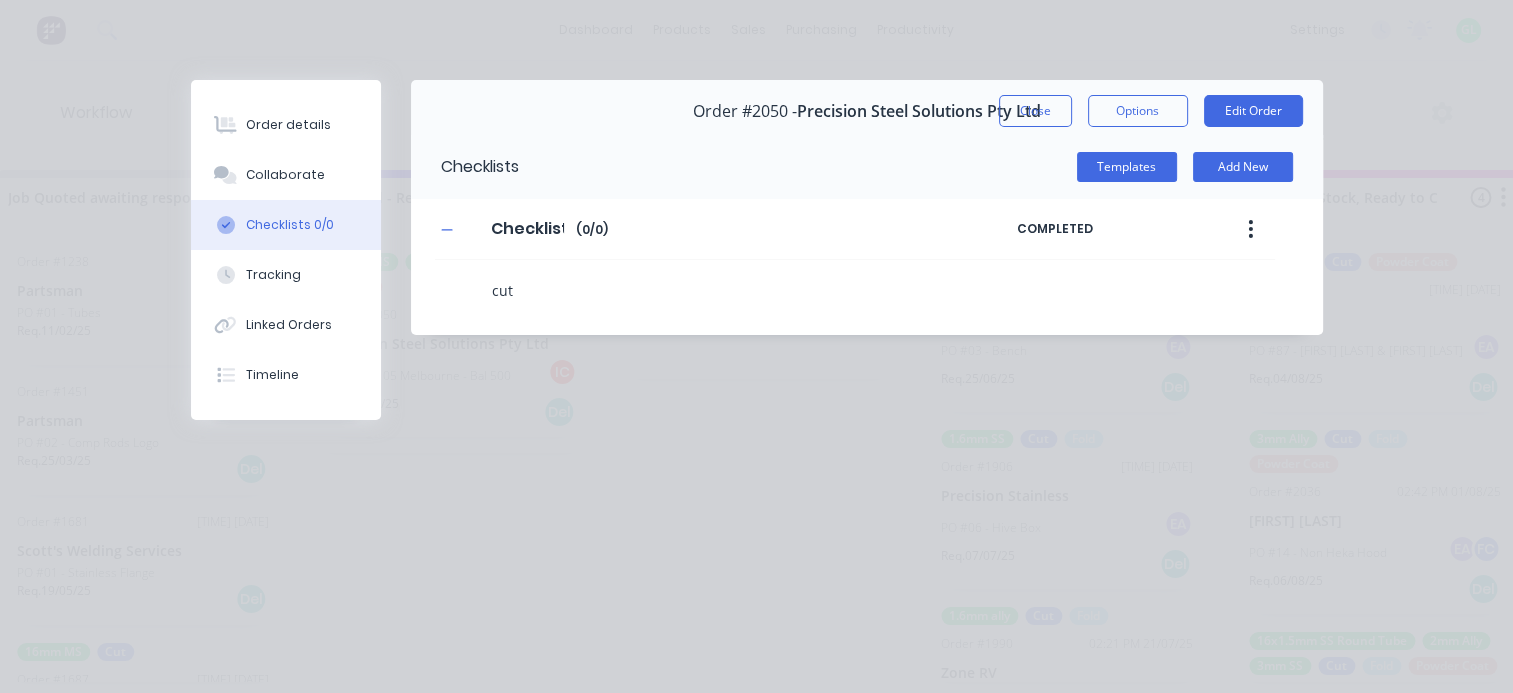 type 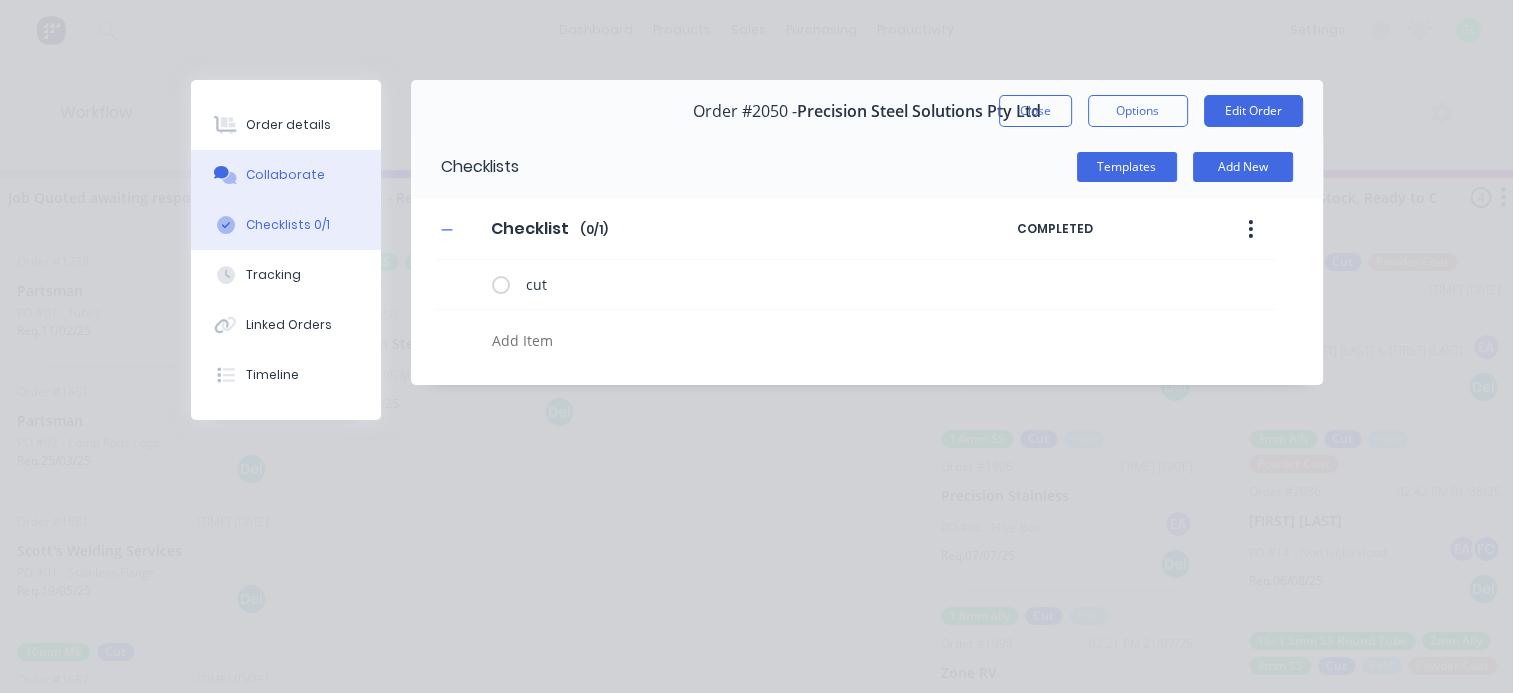 click on "Collaborate" at bounding box center (285, 175) 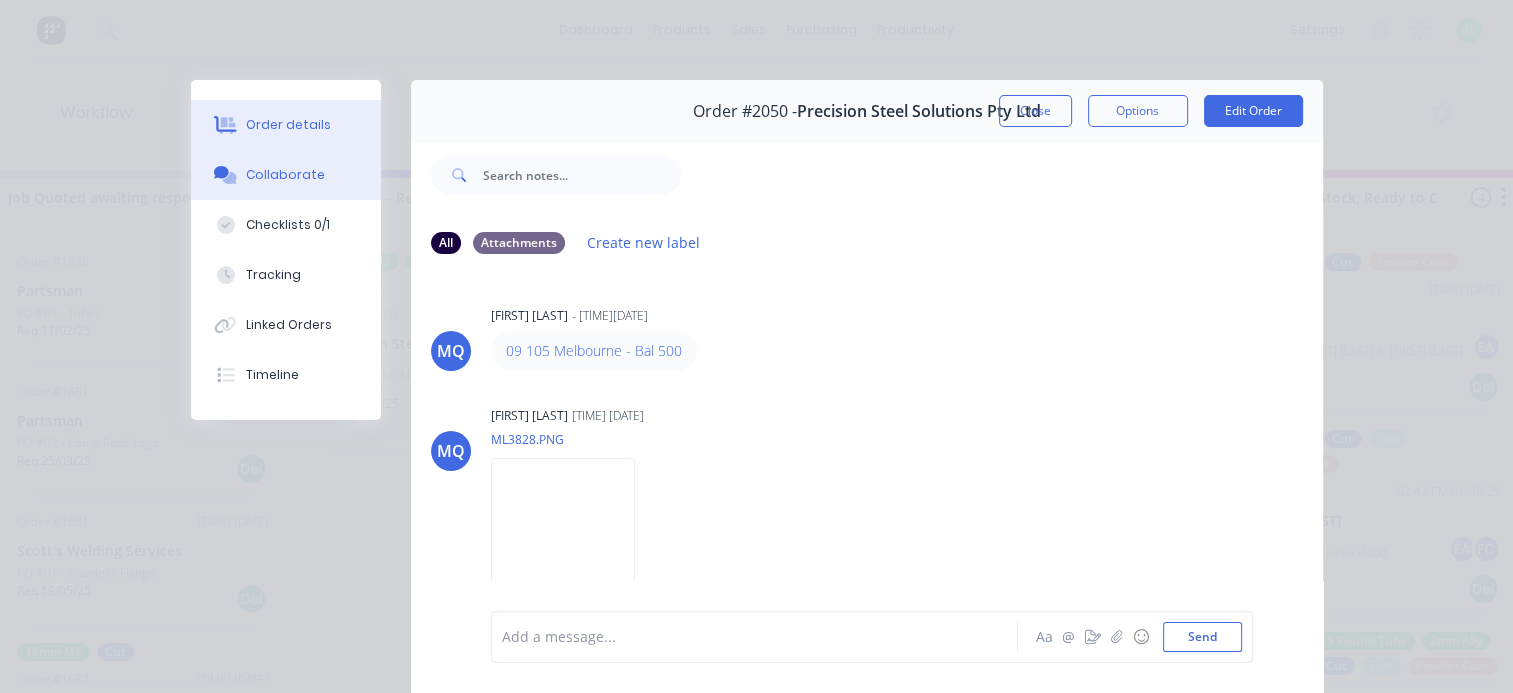 click on "Order details" at bounding box center [286, 125] 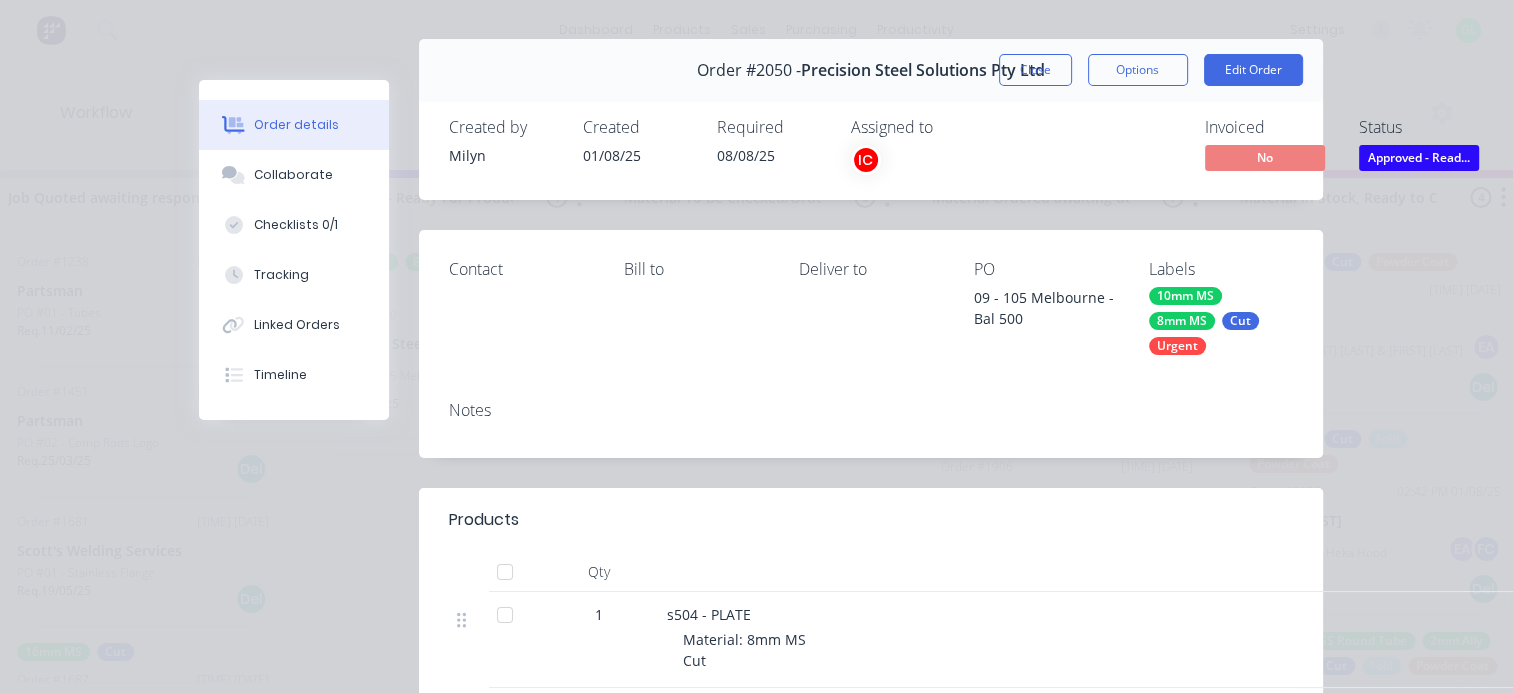 scroll, scrollTop: 0, scrollLeft: 0, axis: both 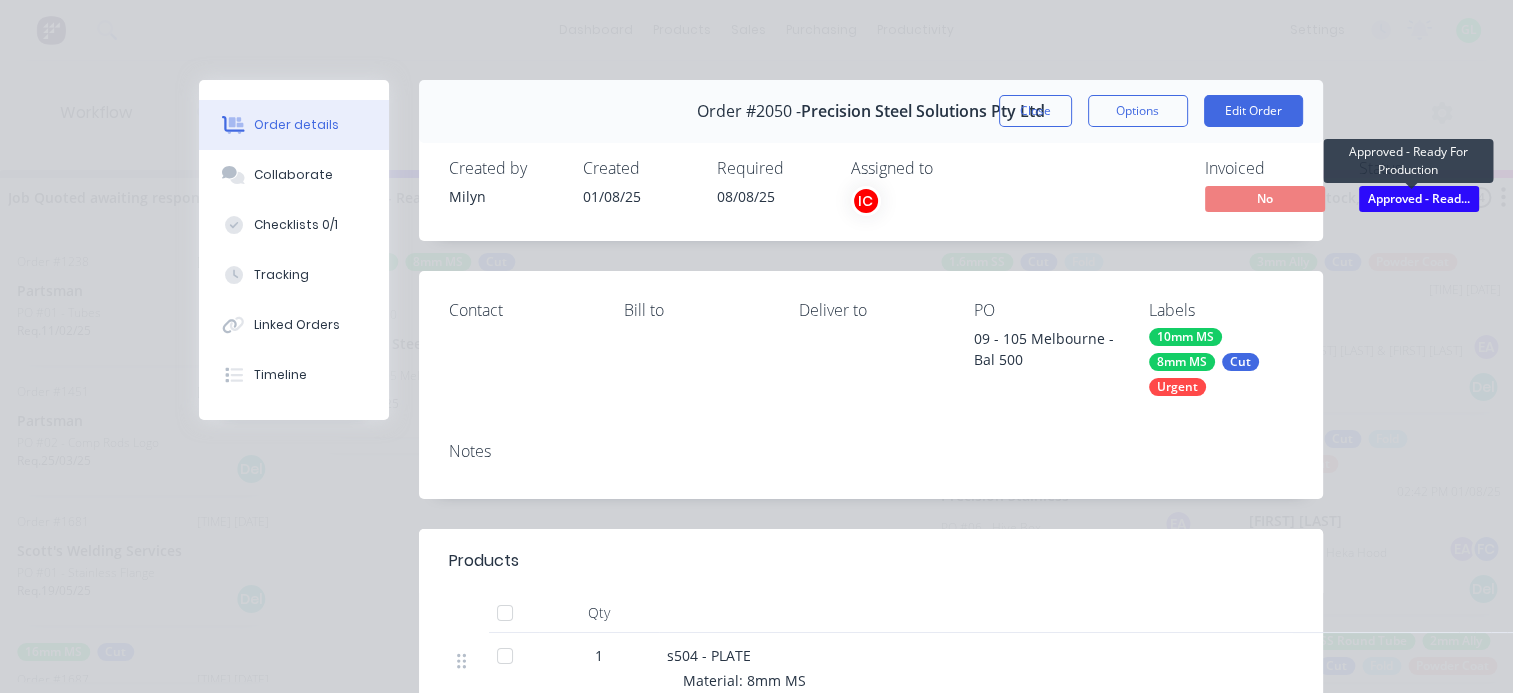 click on "Approved - Read..." at bounding box center [1419, 198] 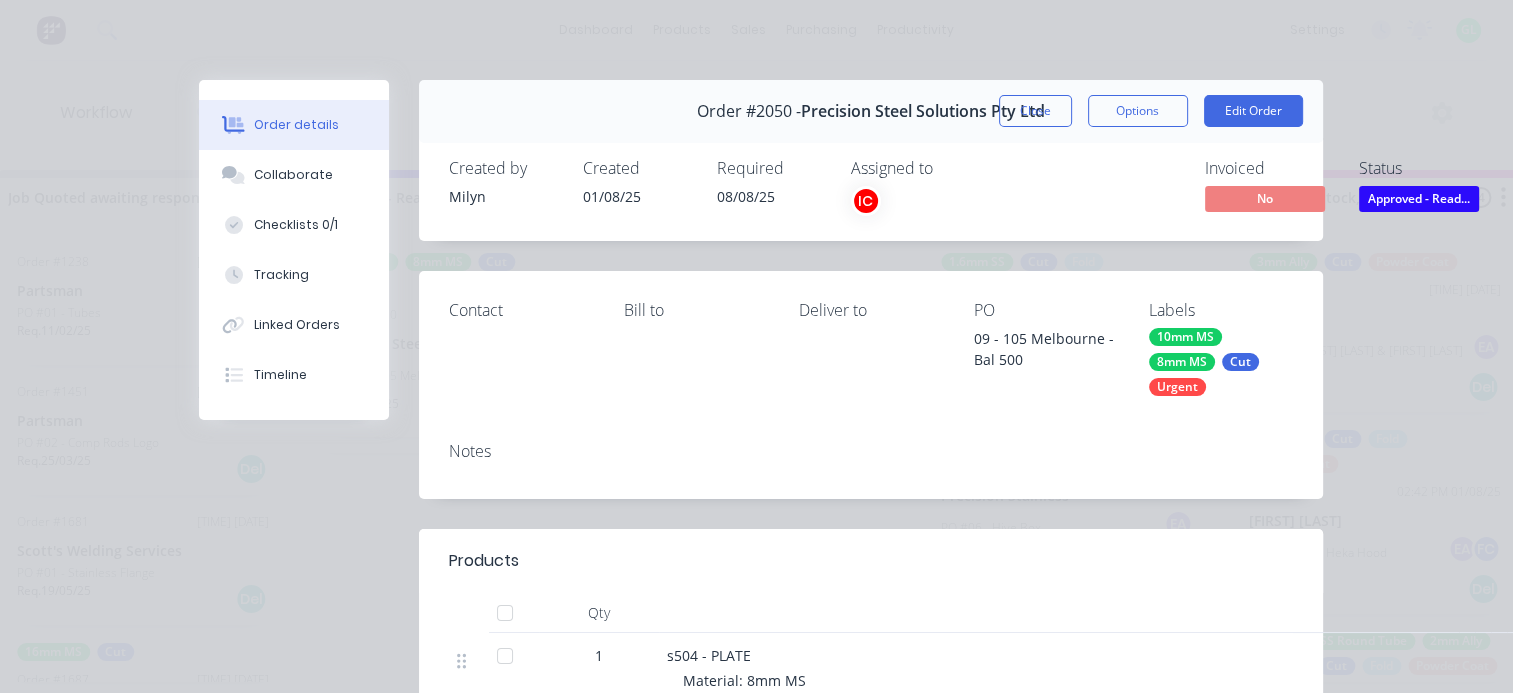 click on "Created by [NAME] Created [DATE] Required [DATE] Assigned to IC Invoiced No Status Approved - Read..." at bounding box center (871, 188) 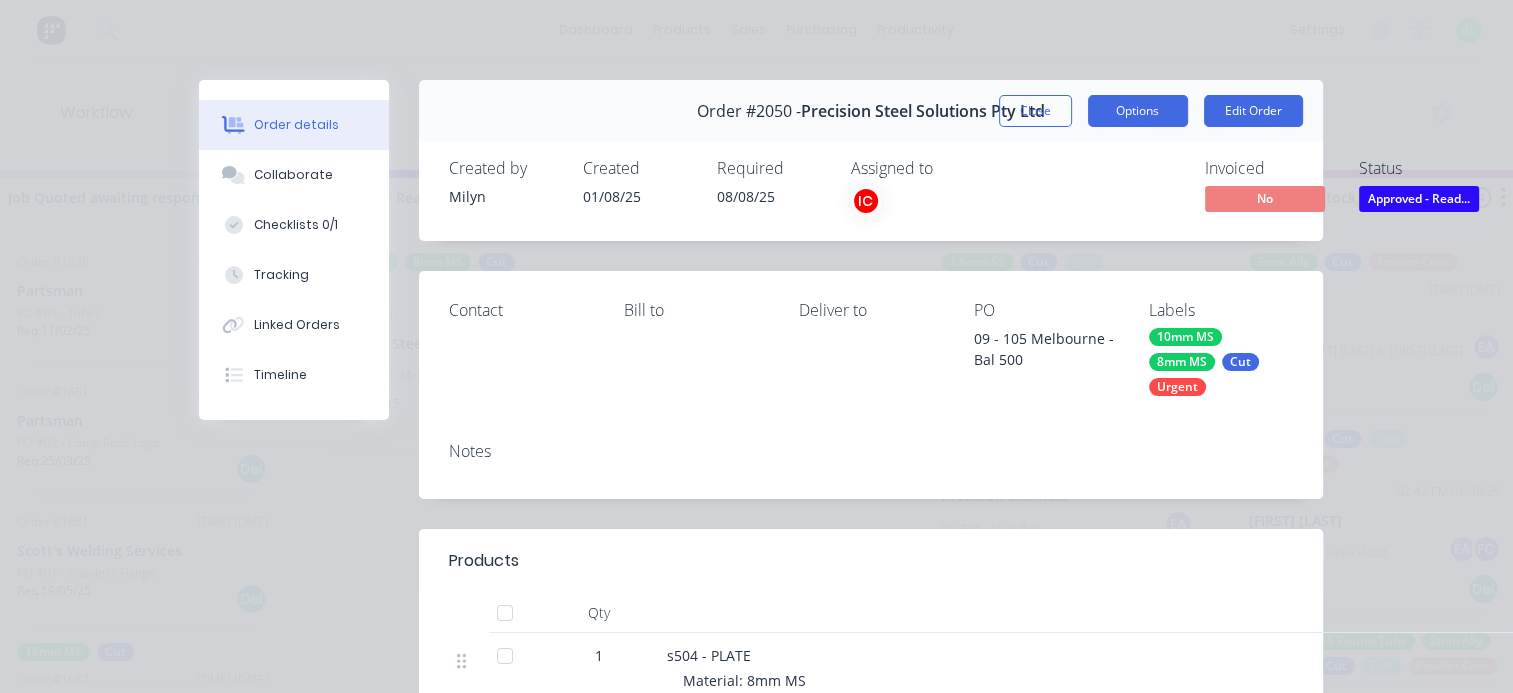 click on "Options" at bounding box center [1138, 111] 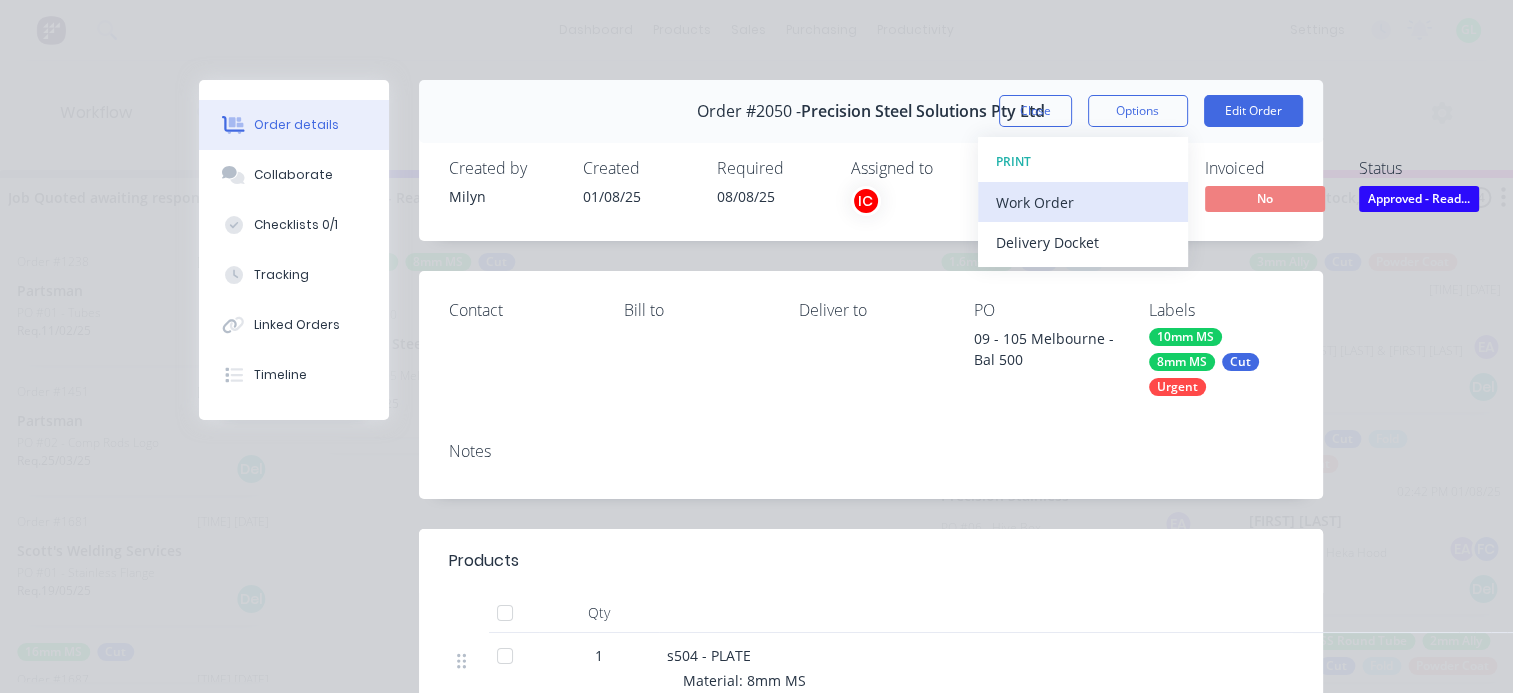 click on "Work Order" at bounding box center (1083, 202) 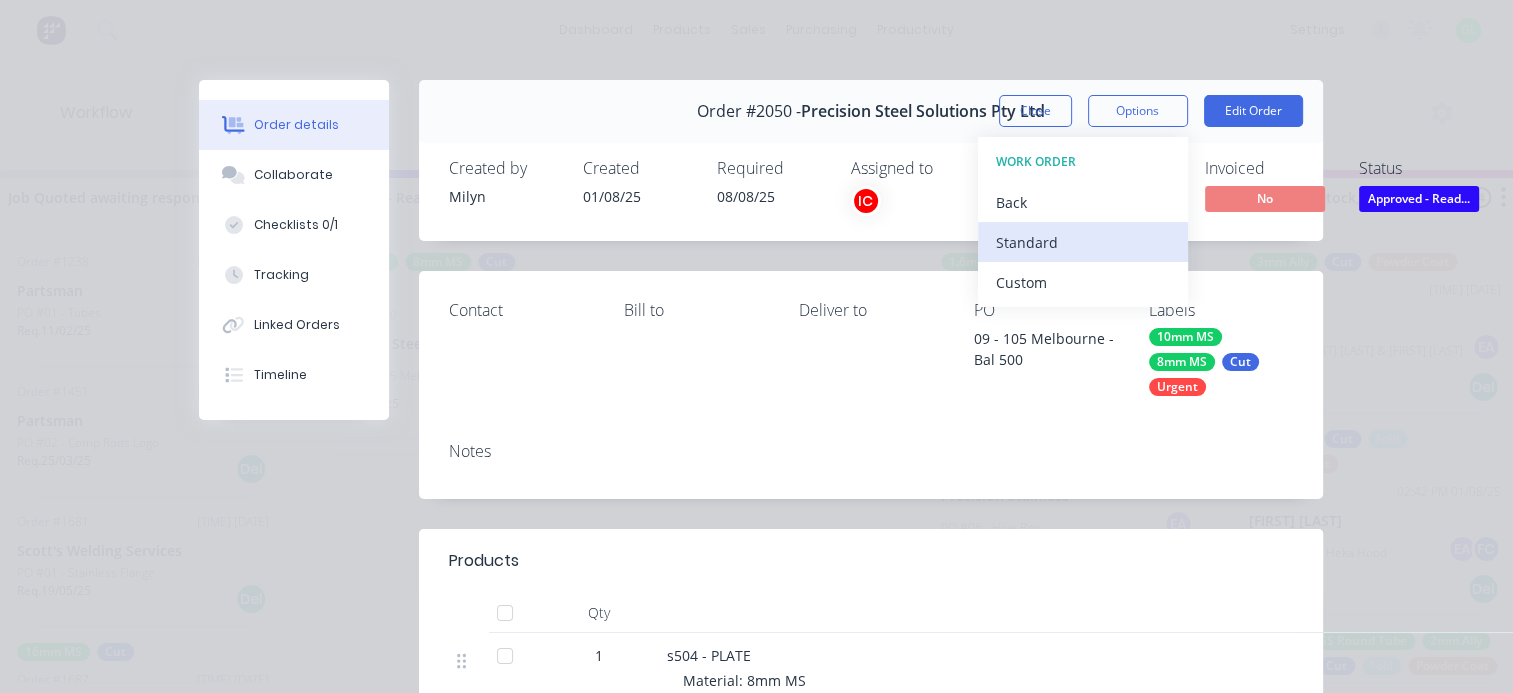 click on "Standard" at bounding box center (1083, 242) 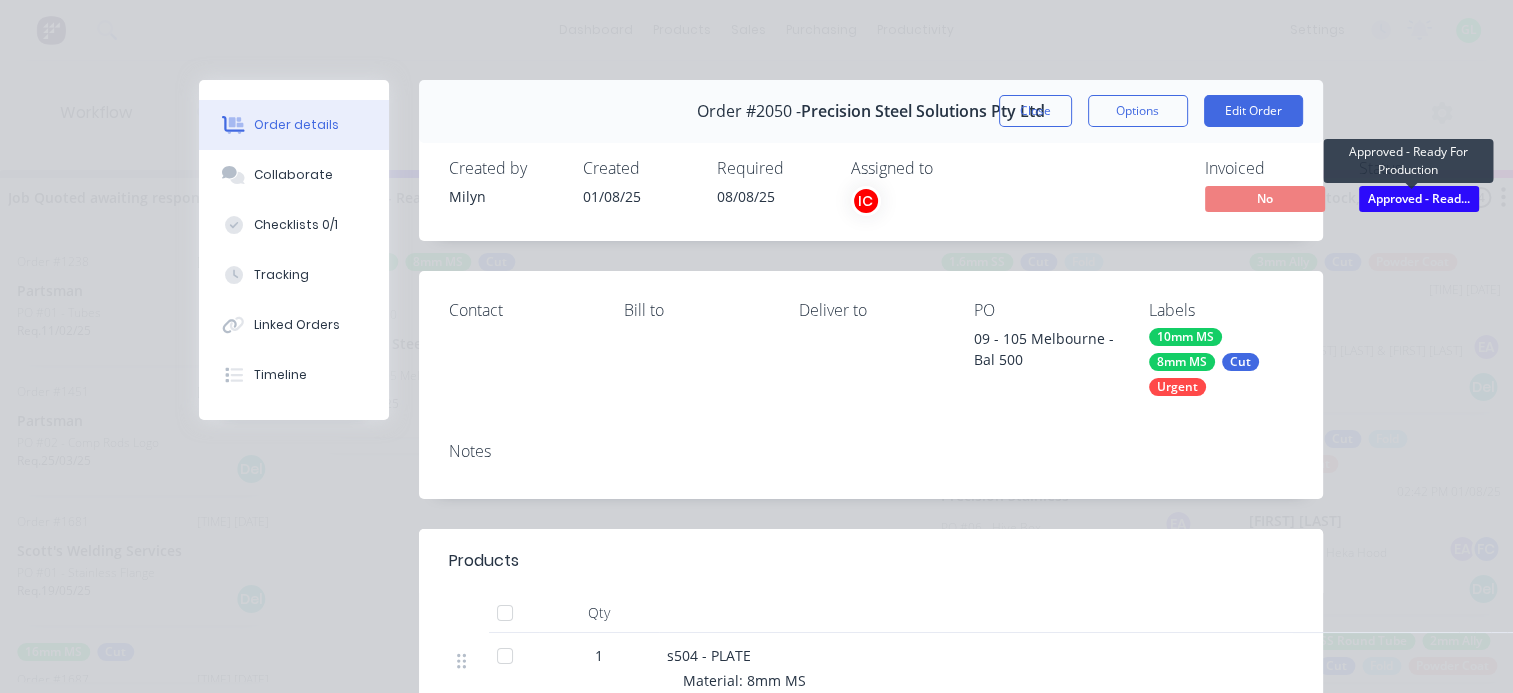 click on "Approved - Read..." at bounding box center (1419, 198) 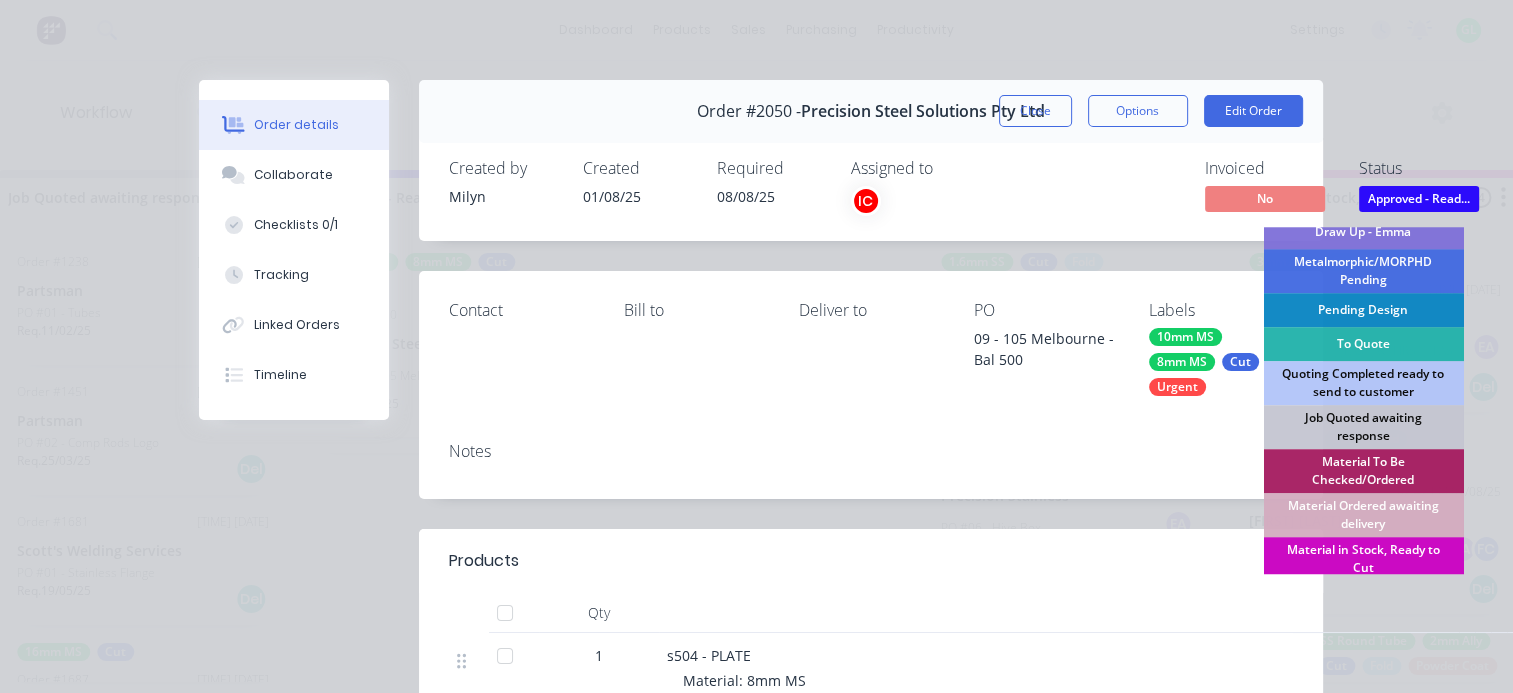 scroll, scrollTop: 200, scrollLeft: 0, axis: vertical 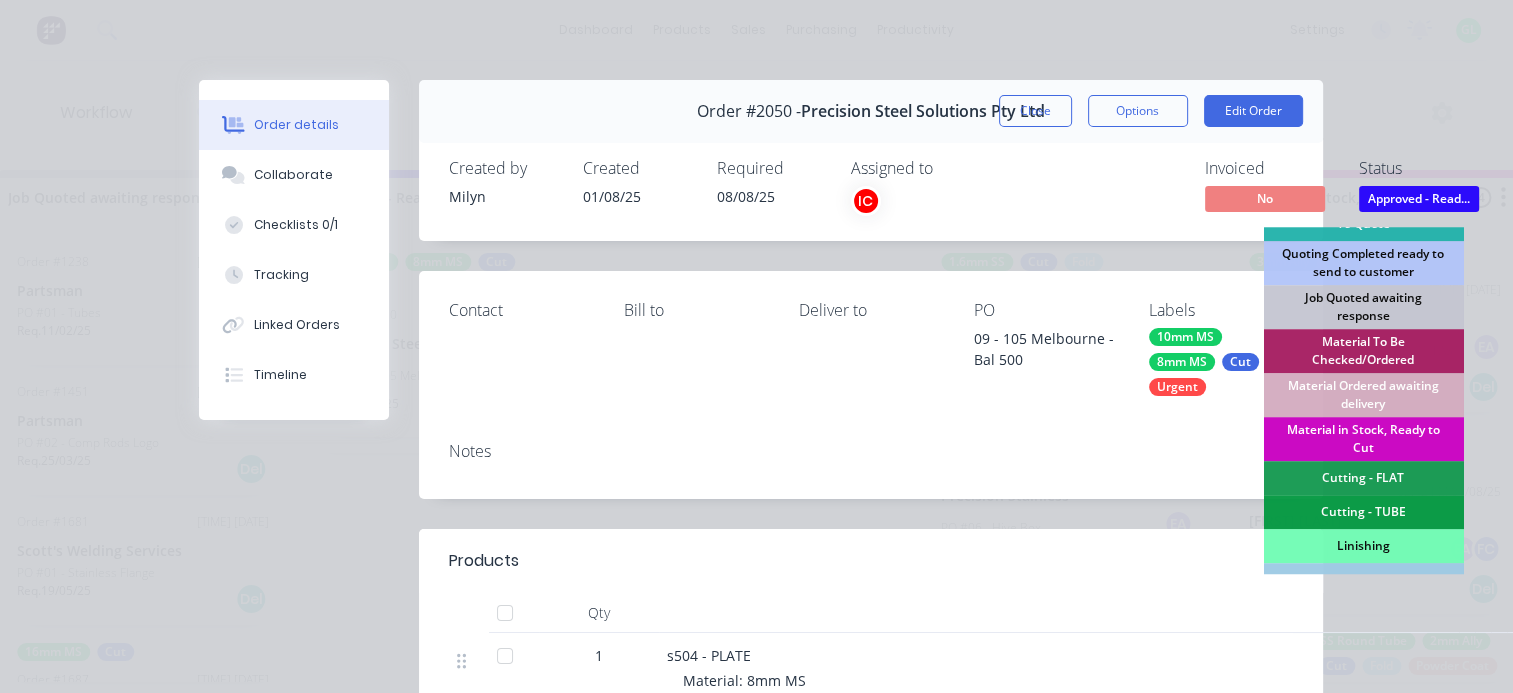 click on "Material in Stock, Ready to Cut" at bounding box center (1363, 439) 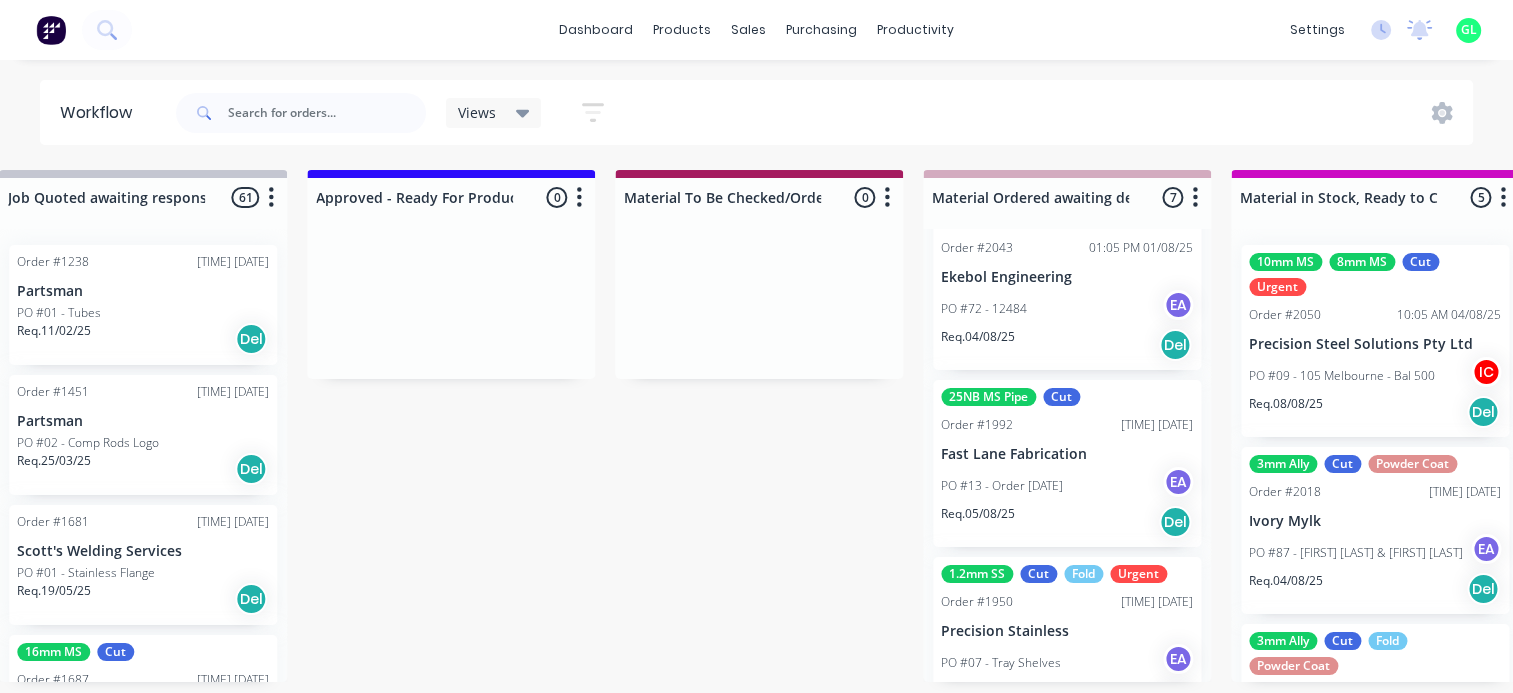 scroll, scrollTop: 796, scrollLeft: 0, axis: vertical 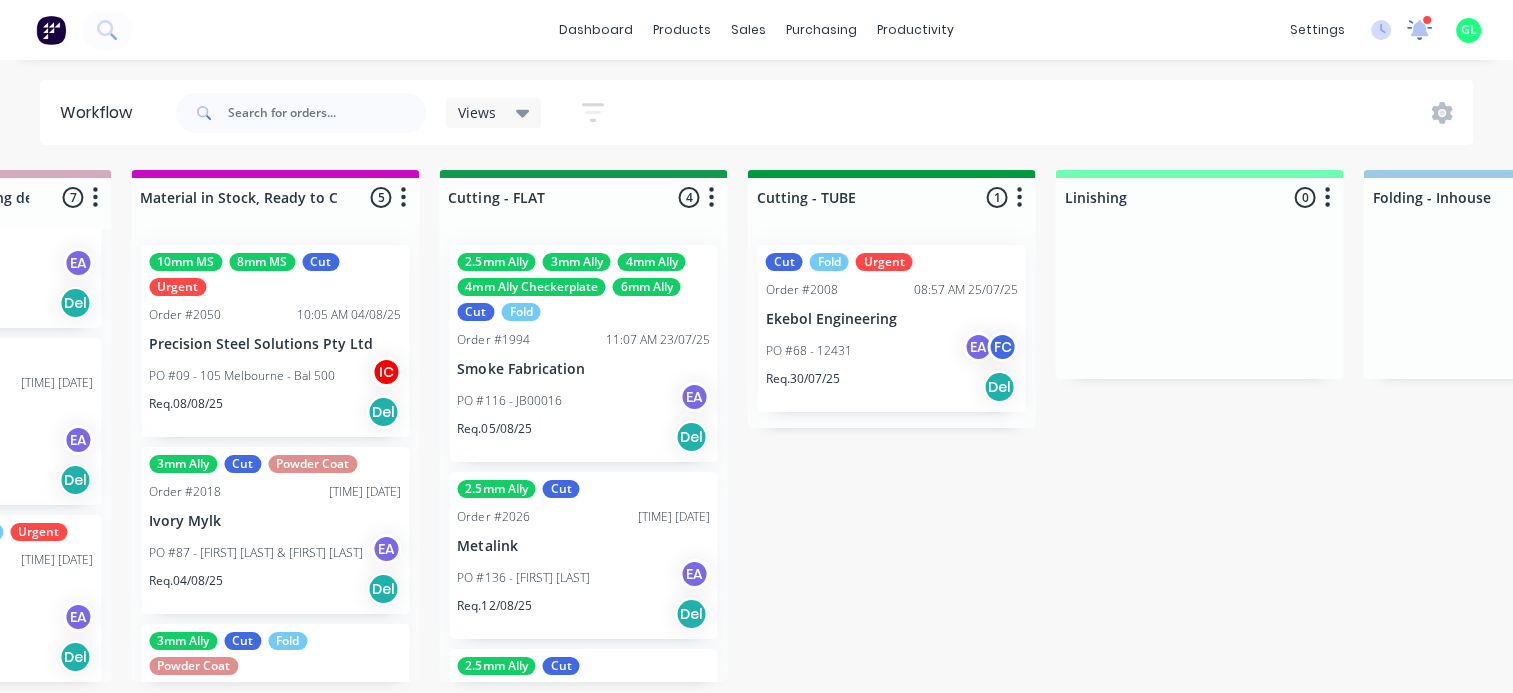 click 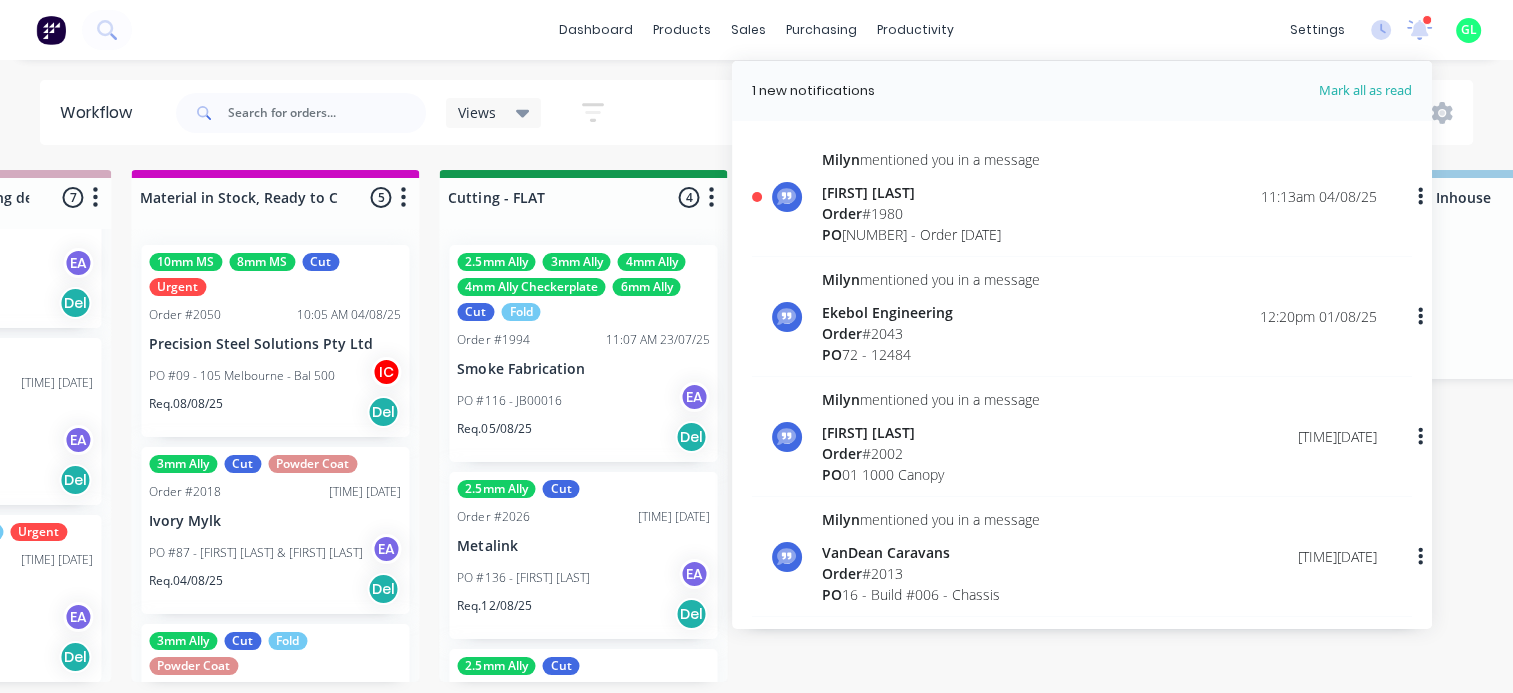 click on "Order  # 1980" at bounding box center (931, 213) 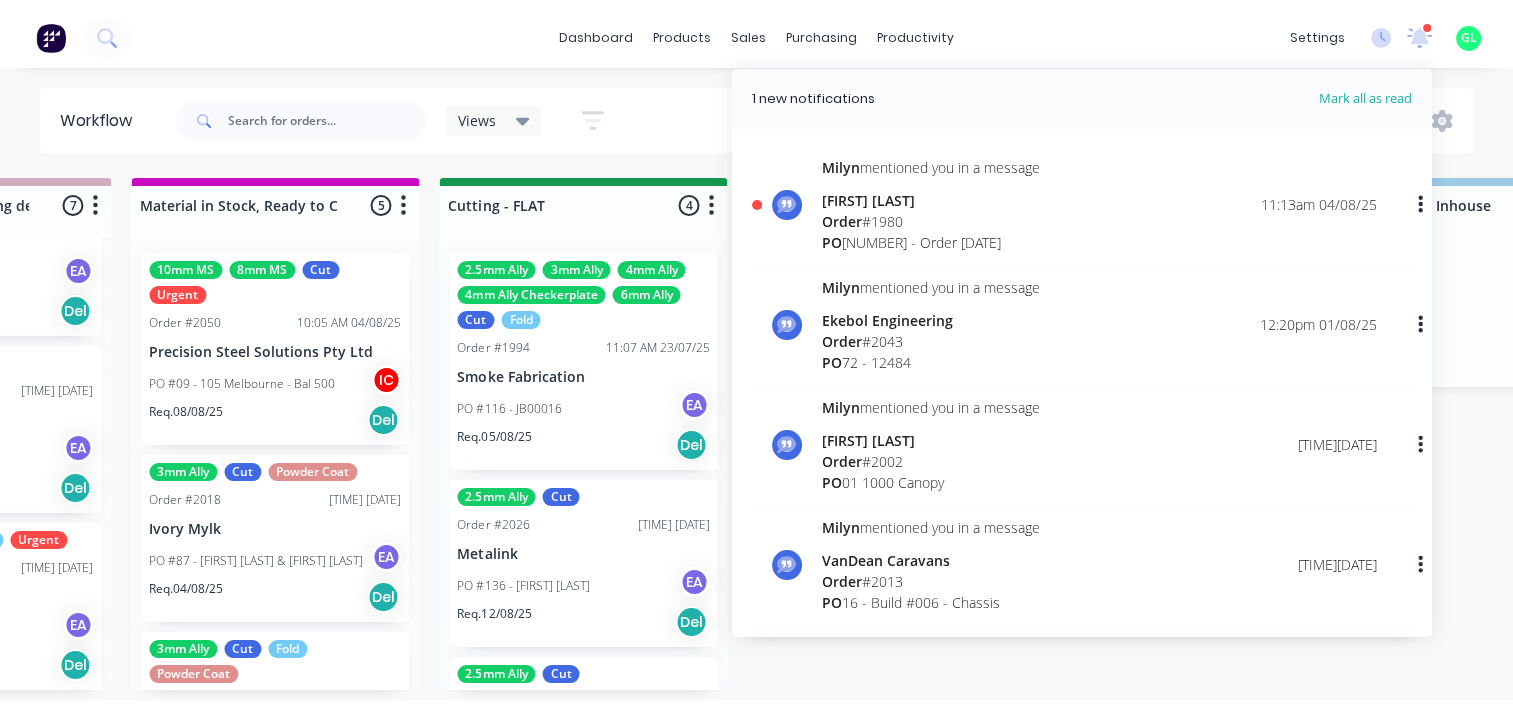 scroll, scrollTop: 0, scrollLeft: 0, axis: both 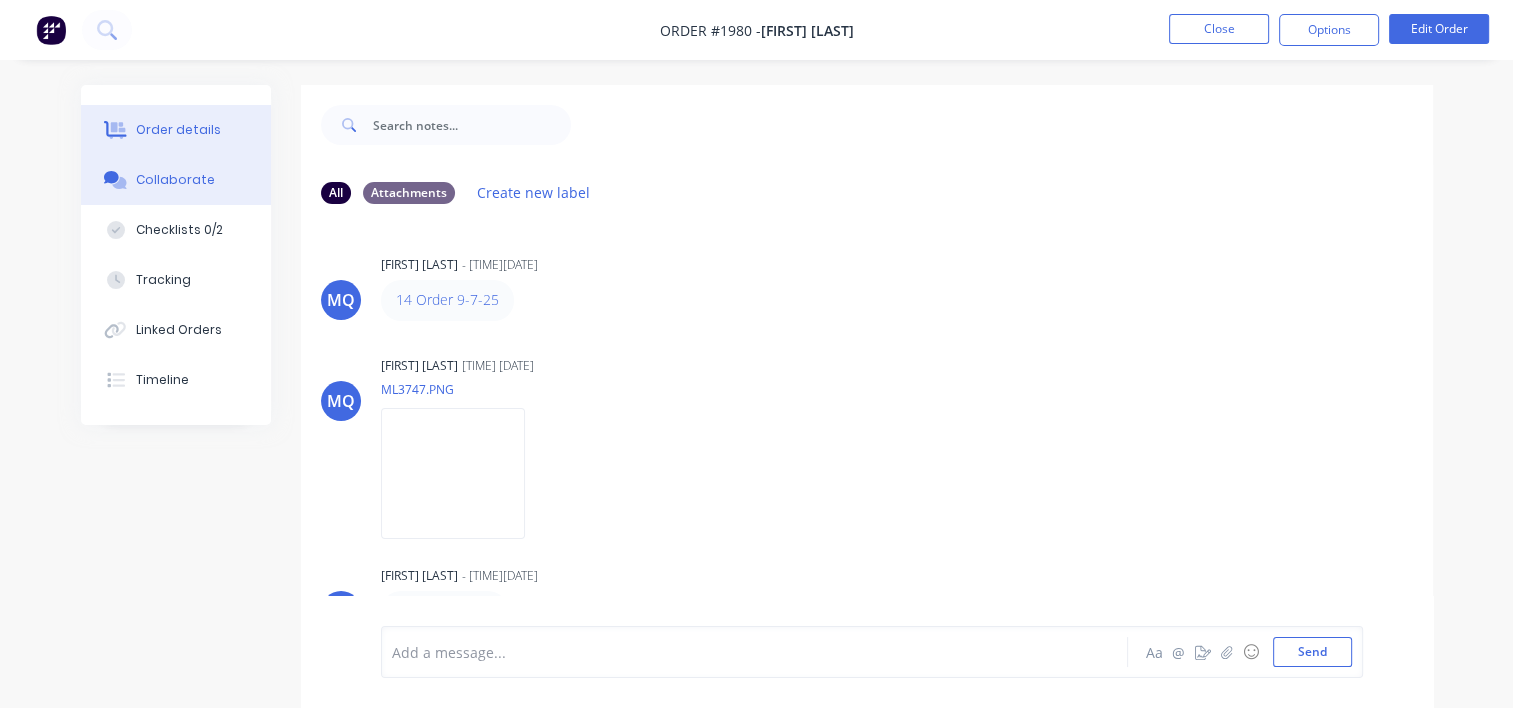 click on "Order details" at bounding box center [178, 130] 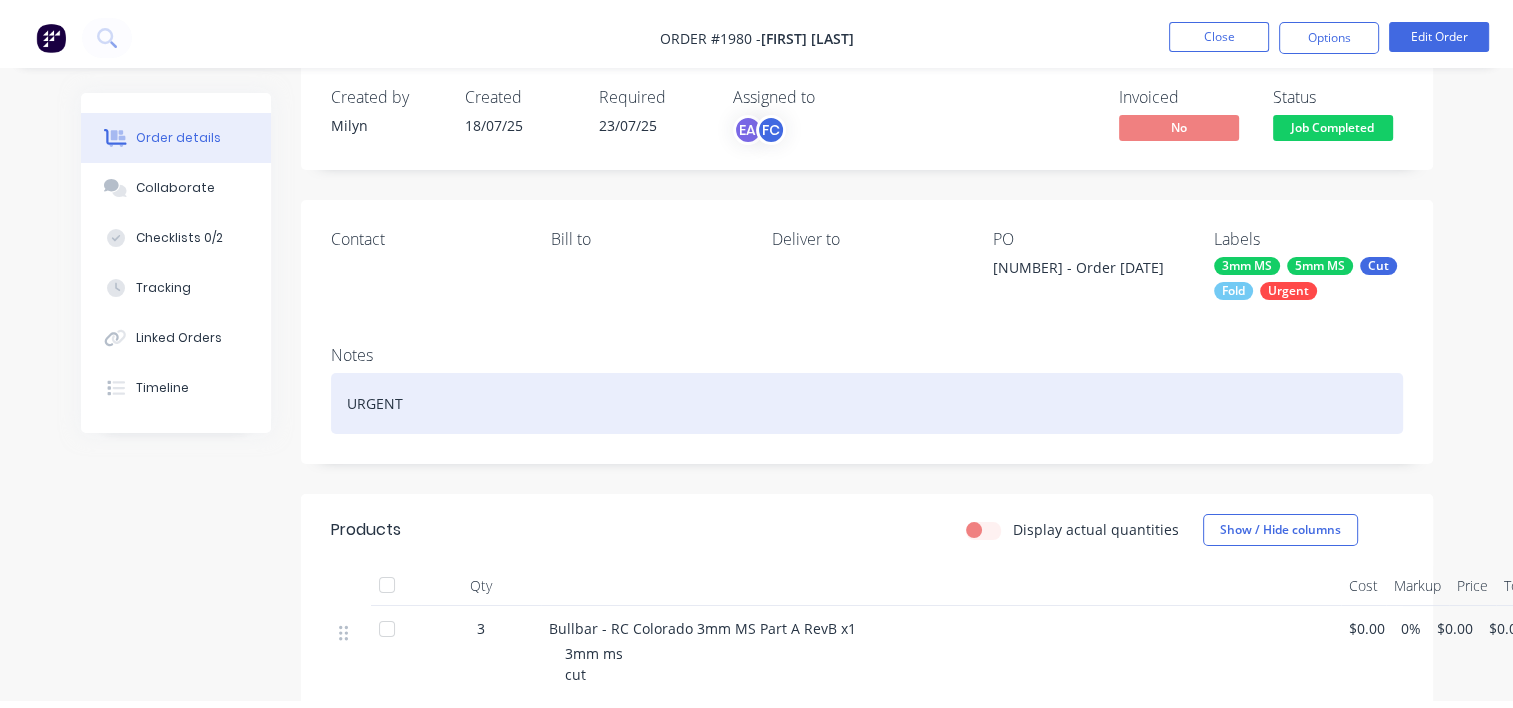 scroll, scrollTop: 0, scrollLeft: 0, axis: both 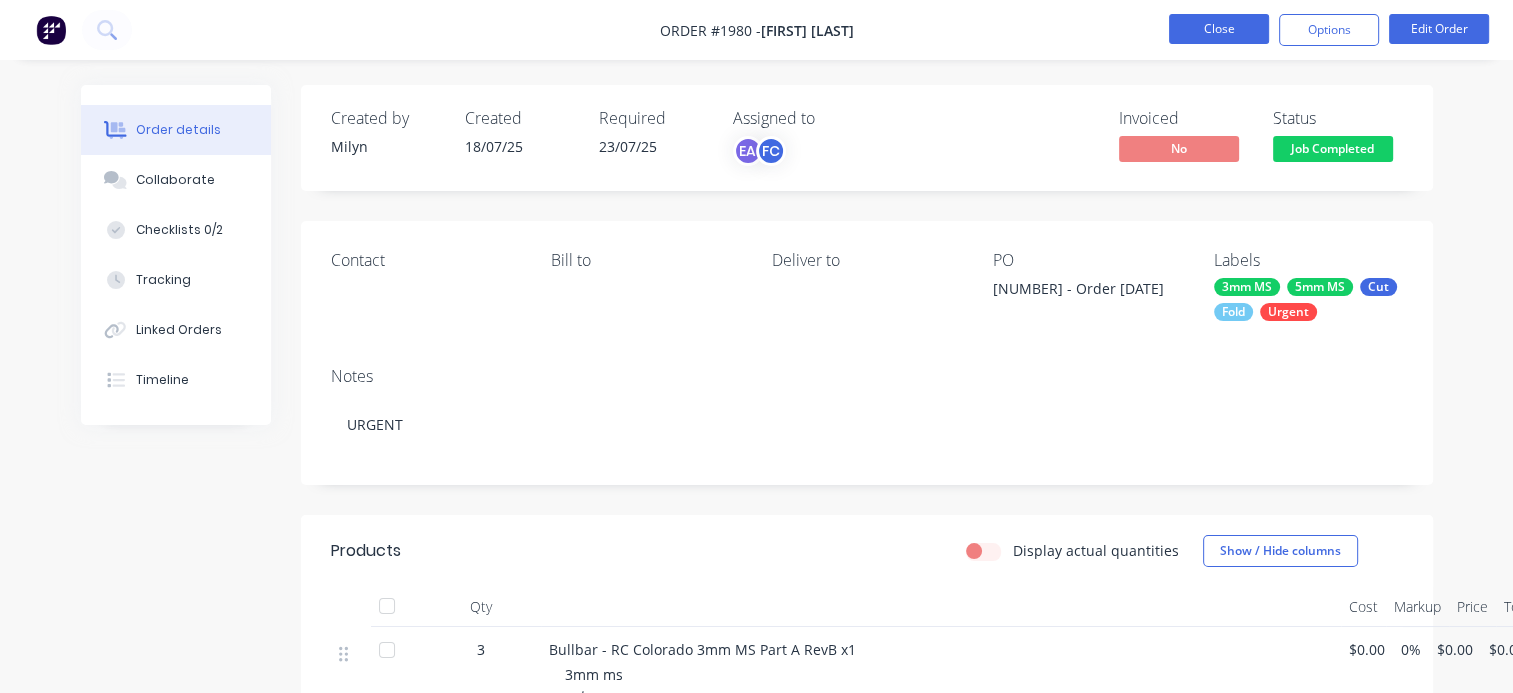 click on "Close" at bounding box center [1219, 29] 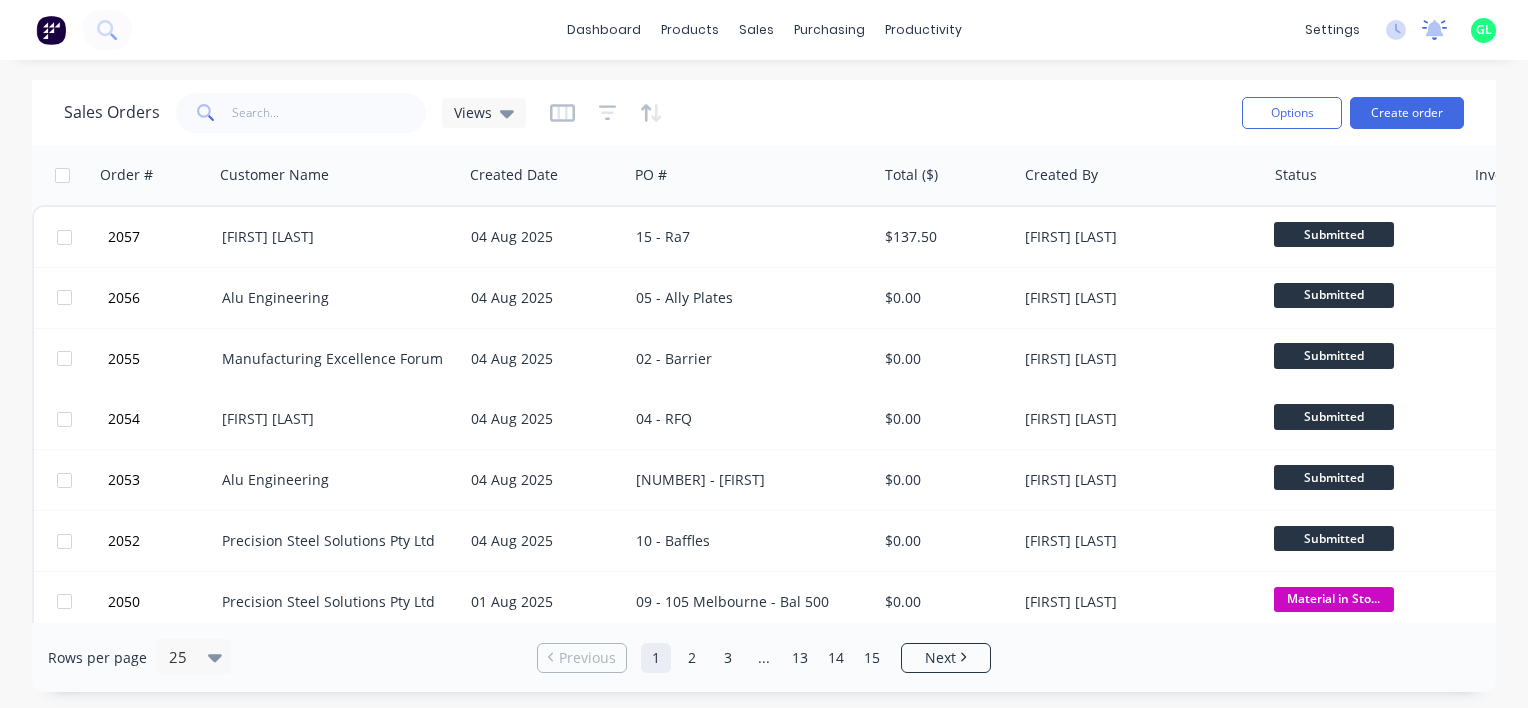 click 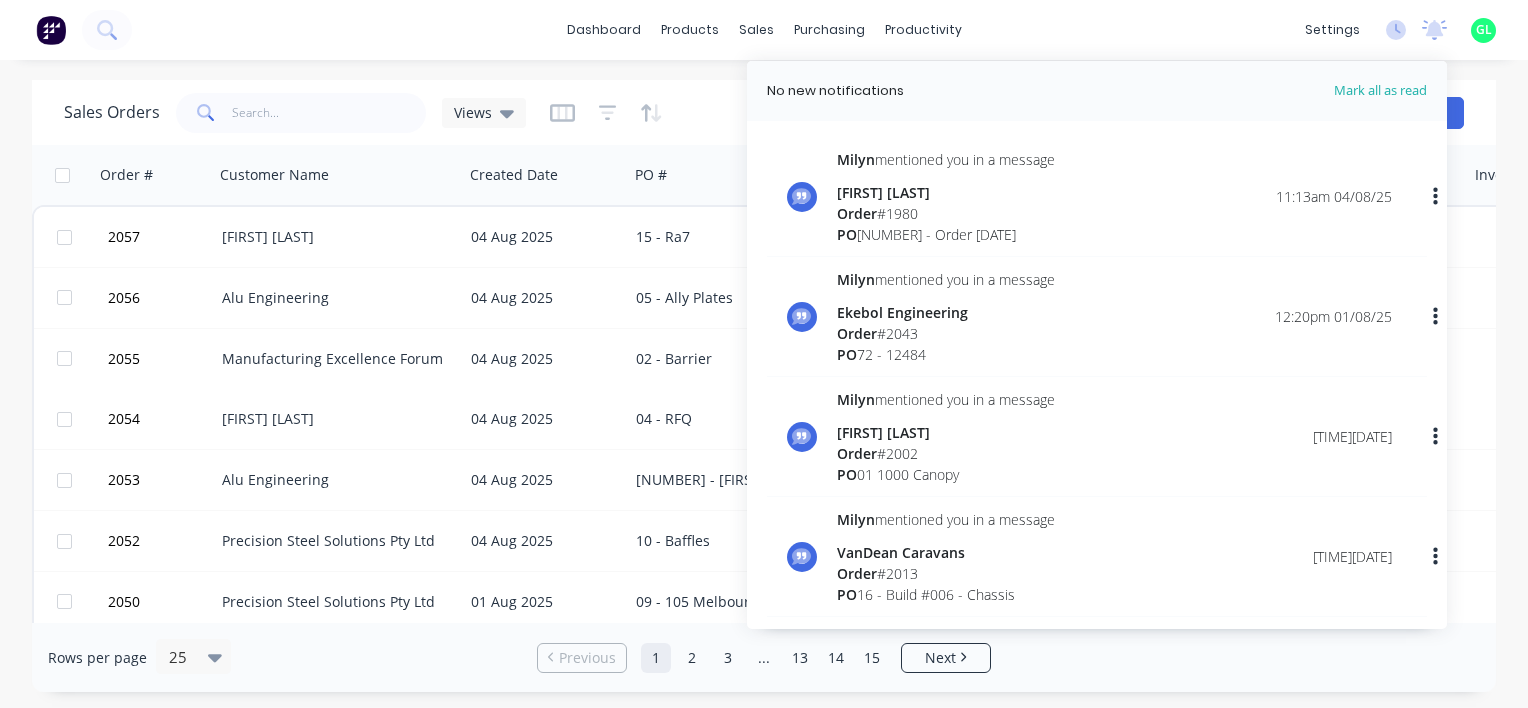 click on "Order  # 1980" at bounding box center [946, 213] 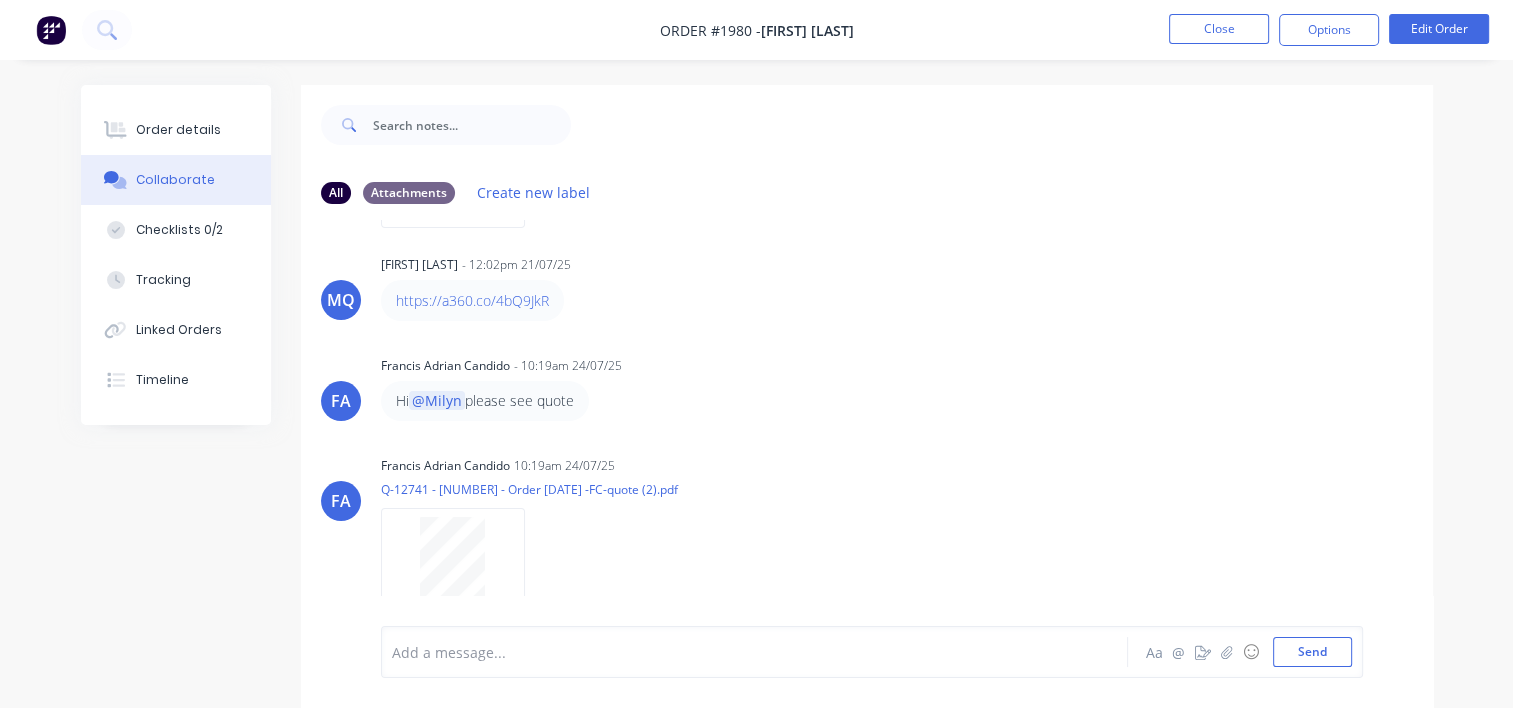 scroll, scrollTop: 643, scrollLeft: 0, axis: vertical 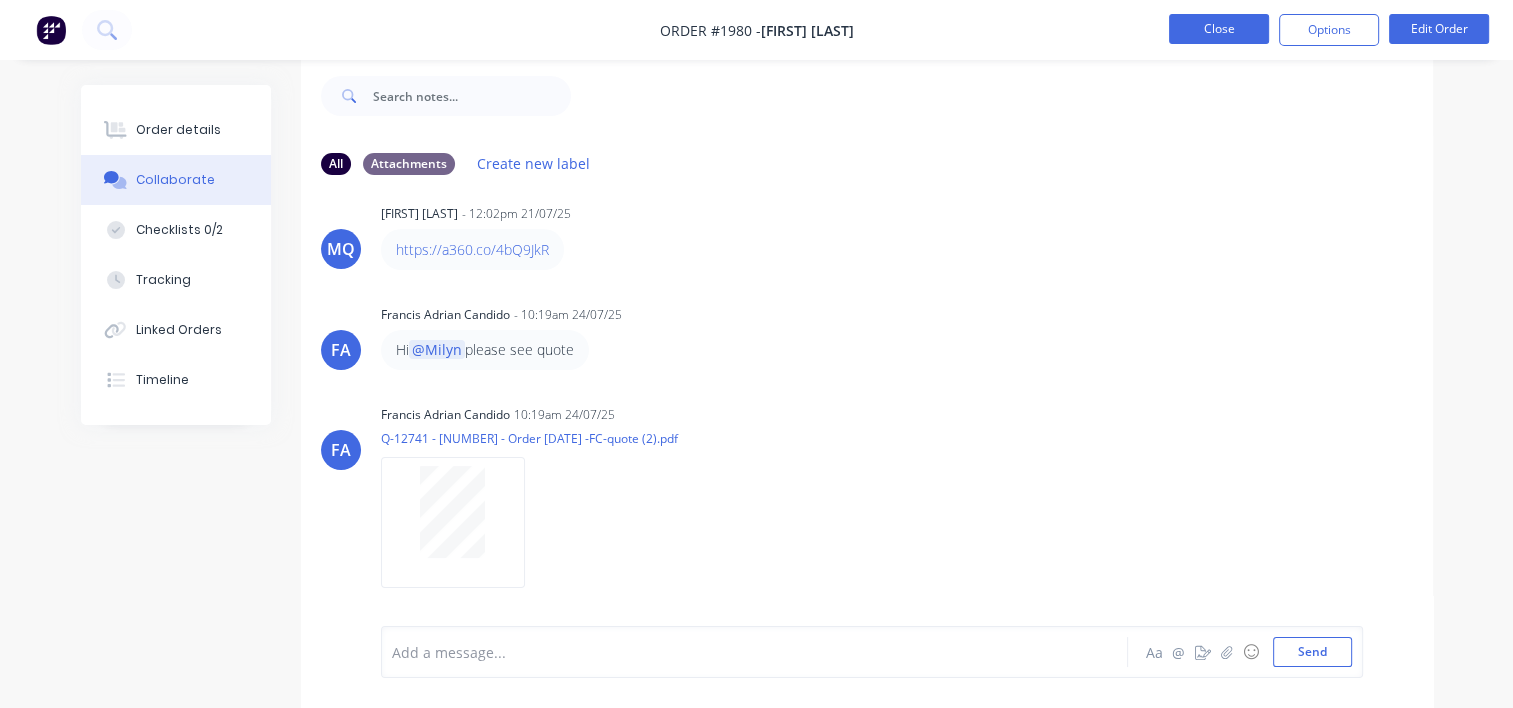 click on "Close" at bounding box center [1219, 29] 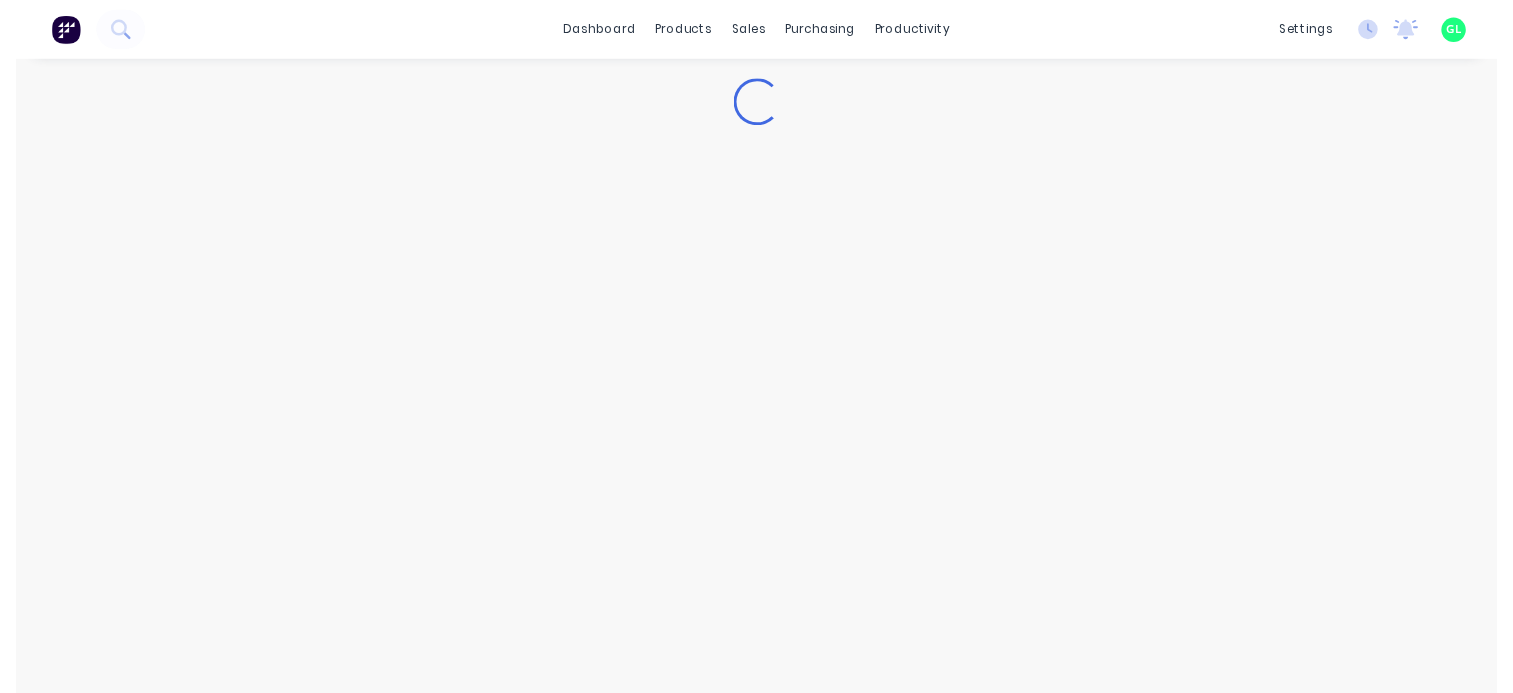scroll, scrollTop: 0, scrollLeft: 0, axis: both 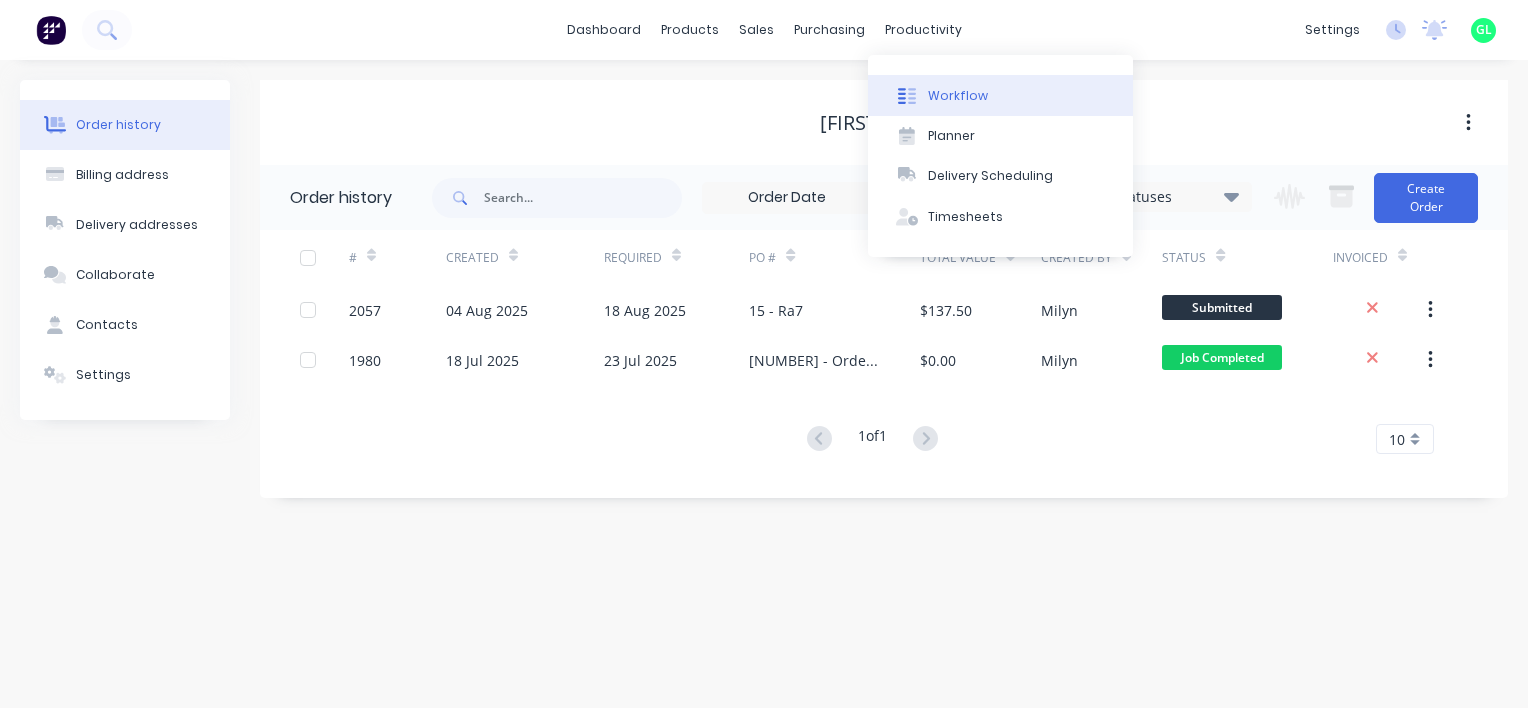click on "Workflow" at bounding box center (958, 96) 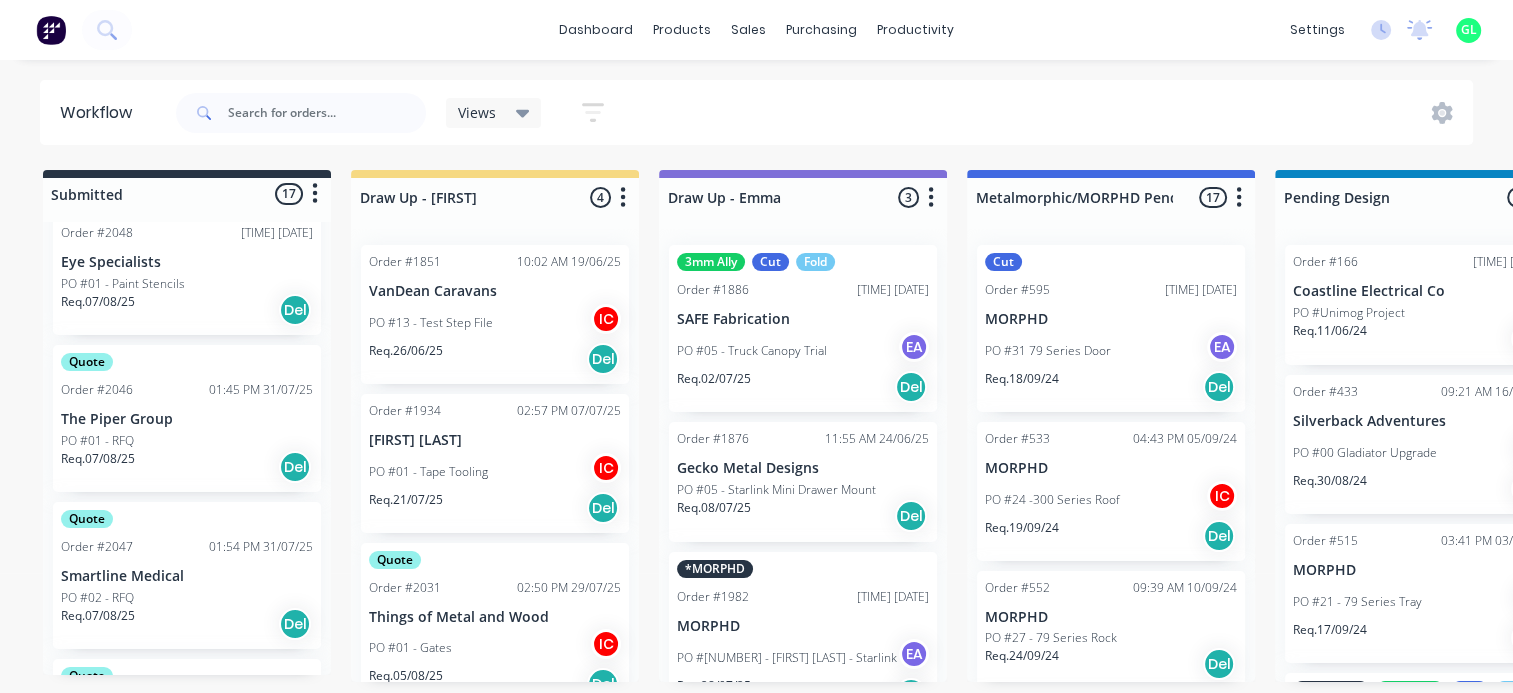scroll, scrollTop: 0, scrollLeft: 0, axis: both 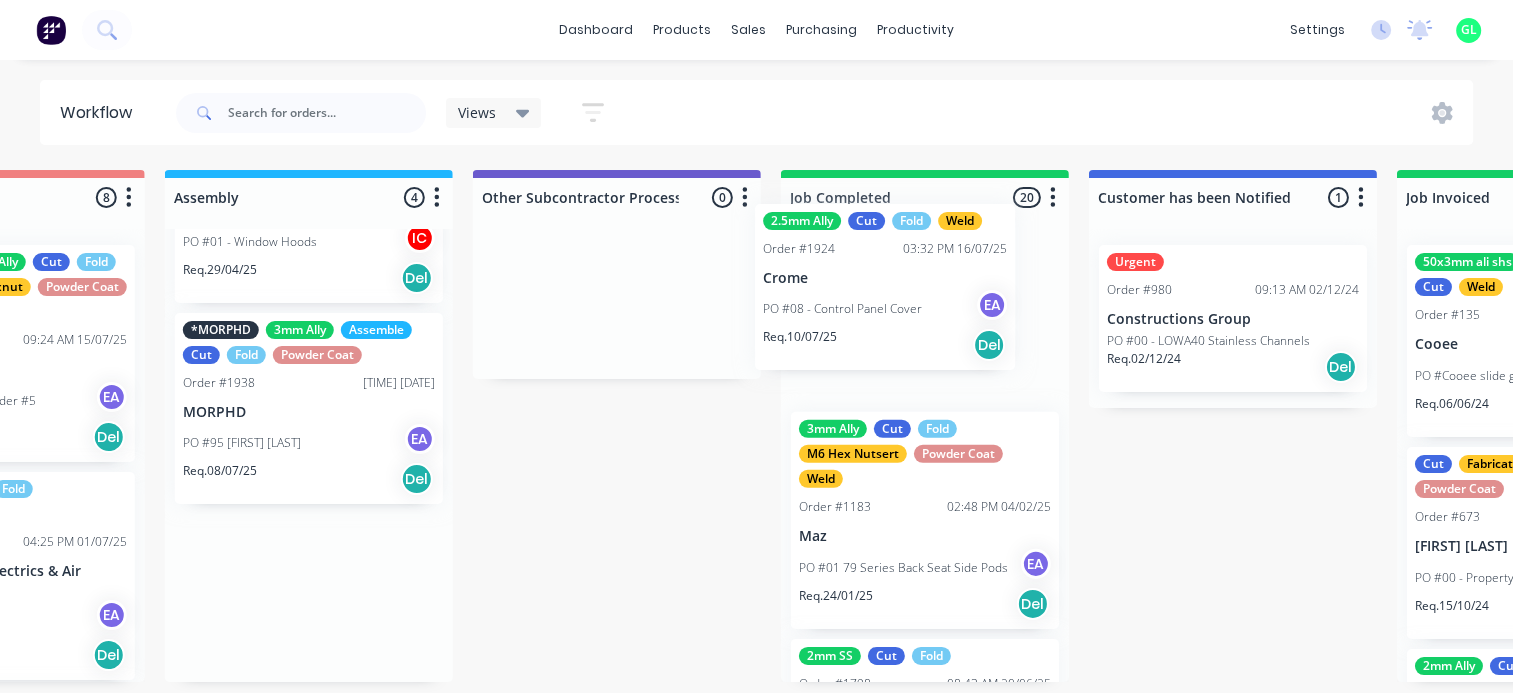 drag, startPoint x: 999, startPoint y: 625, endPoint x: 835, endPoint y: 314, distance: 351.5921 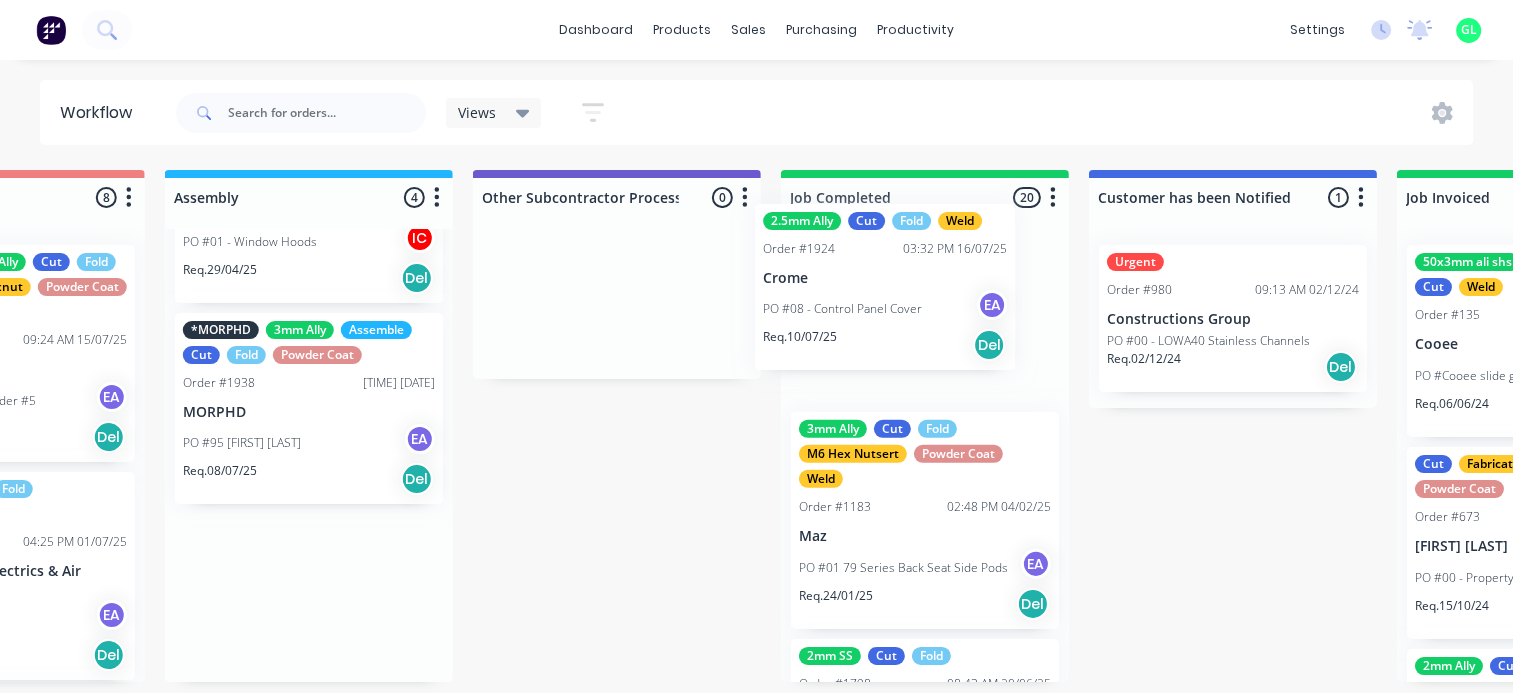 click on "Submitted 17 Status colour #273444 hex #273444 Save Cancel Summaries Total order value Invoiced to date To be invoiced Sort By Created date Required date Order number Customer name Most recent 0-Add labels for all materials and processes here 100x50x3mm ally RHS 2.5mm SS 3mm Ally Cut Fold M10 Hex Nutserts Powder Coat Order #386 [TIME] [DATE] Metalmorphic PO #00-Template Req. [DATE] Del Quote Order #2041 [TIME] [DATE] Jet Set Aviation Detailing PO #01 - Engrave Req. [DATE] Del Quote Order #2028 [TIME] [DATE] Limitless Kustomz PO #01 - RFQ Req. [DATE] Del Quote Order #2032 [TIME] [DATE] [FIRST] [LAST] PO #01 - Parts Req. [DATE] Del Order #2038 [TIME] [DATE] Precision Steel Solutions Pty Ltd PO #08- 246 Tradewinds
Req. [DATE] Del Quote Order #2048 [TIME] [DATE] Eye Specialists PO #01 - Paint Stencils Req. [DATE] Del Quote Order #2046 [TIME] [DATE] The Piper Group PO #01 - RFQ Req. [DATE] Del Quote Order #2047 [TIME] [DATE] Smartline Medical PO #02 - RFQ Req. Del Del" at bounding box center (-1758, 426) 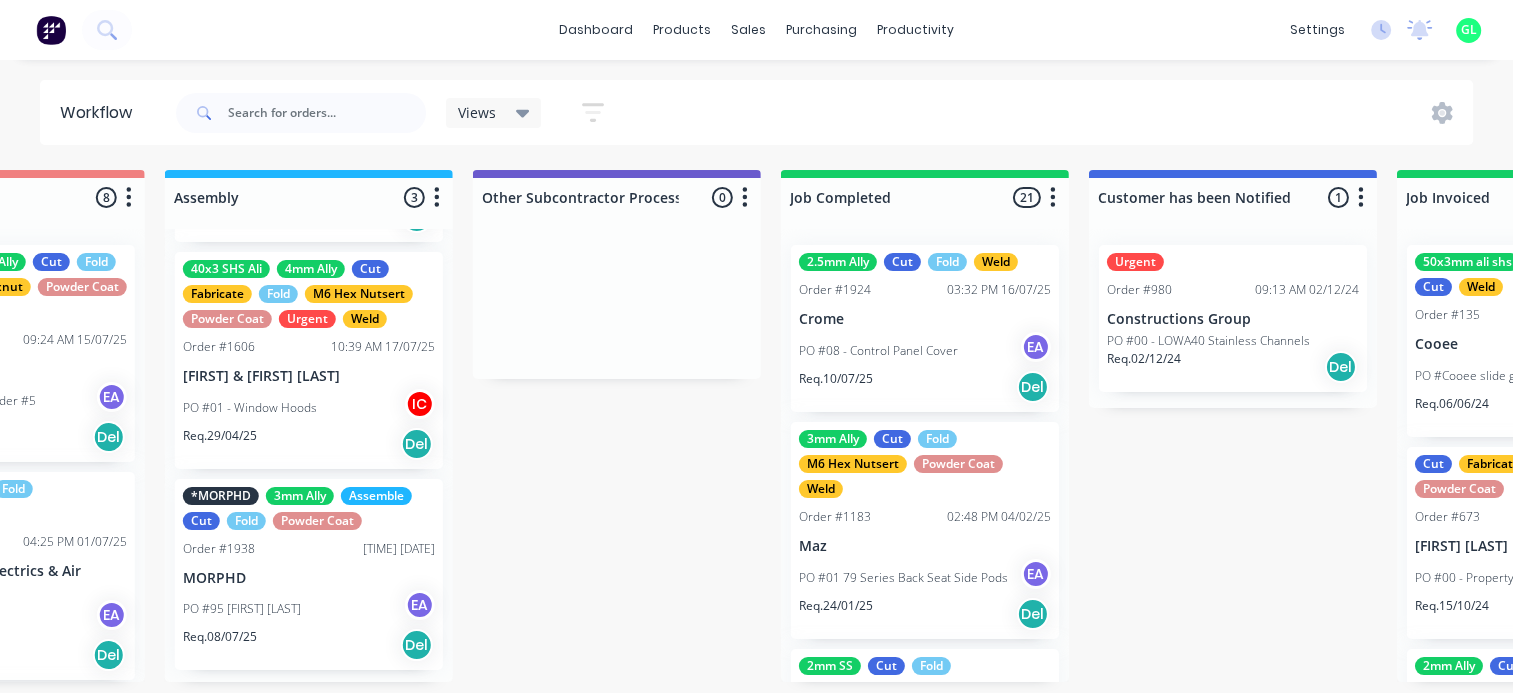 scroll, scrollTop: 209, scrollLeft: 0, axis: vertical 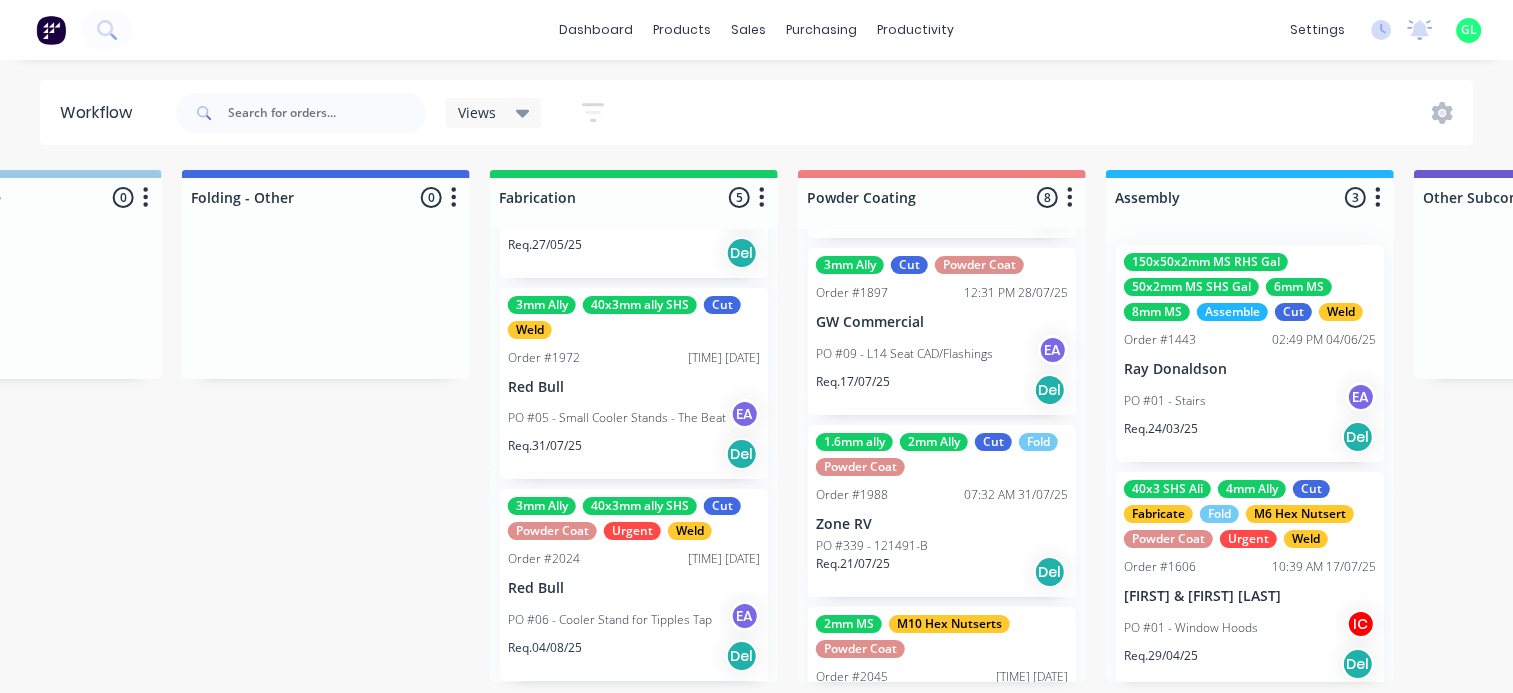click on "Req. 17/07/25 Del" at bounding box center [942, 390] 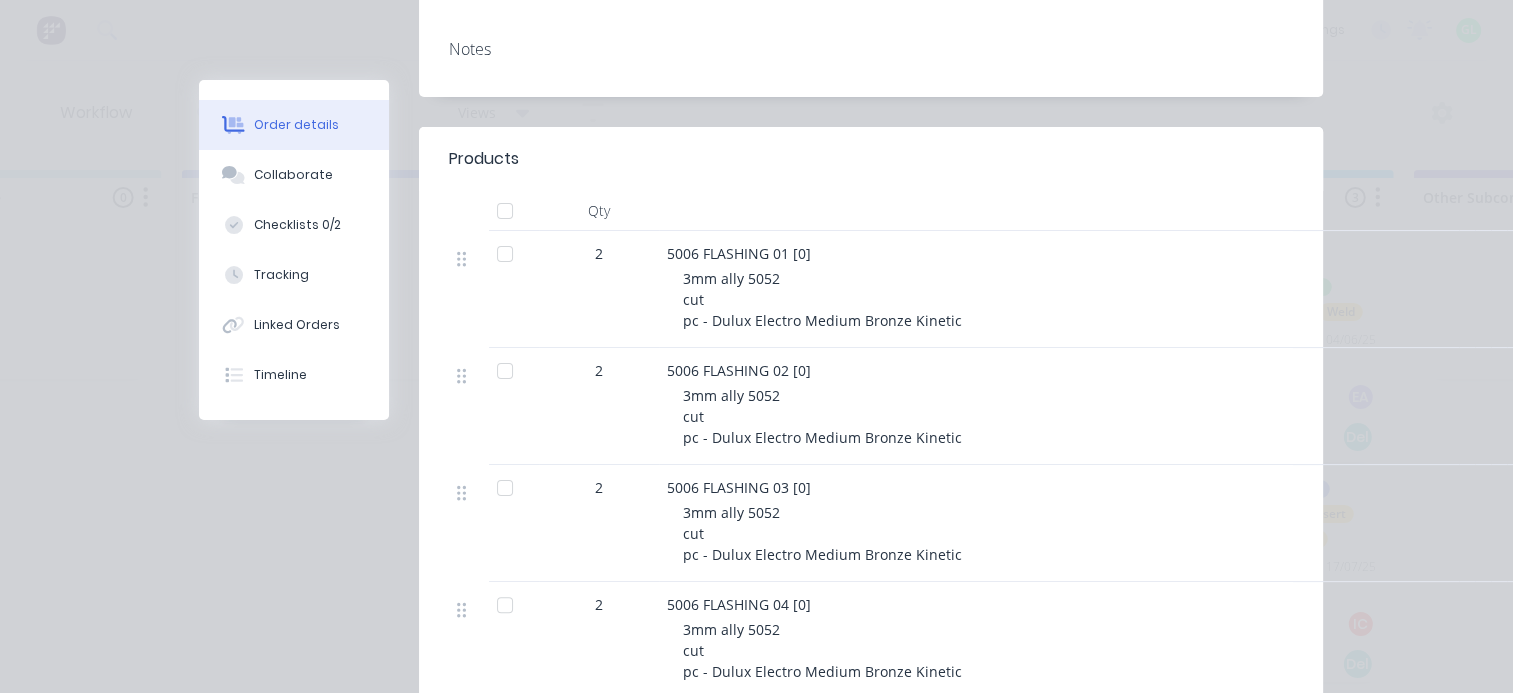 scroll, scrollTop: 400, scrollLeft: 0, axis: vertical 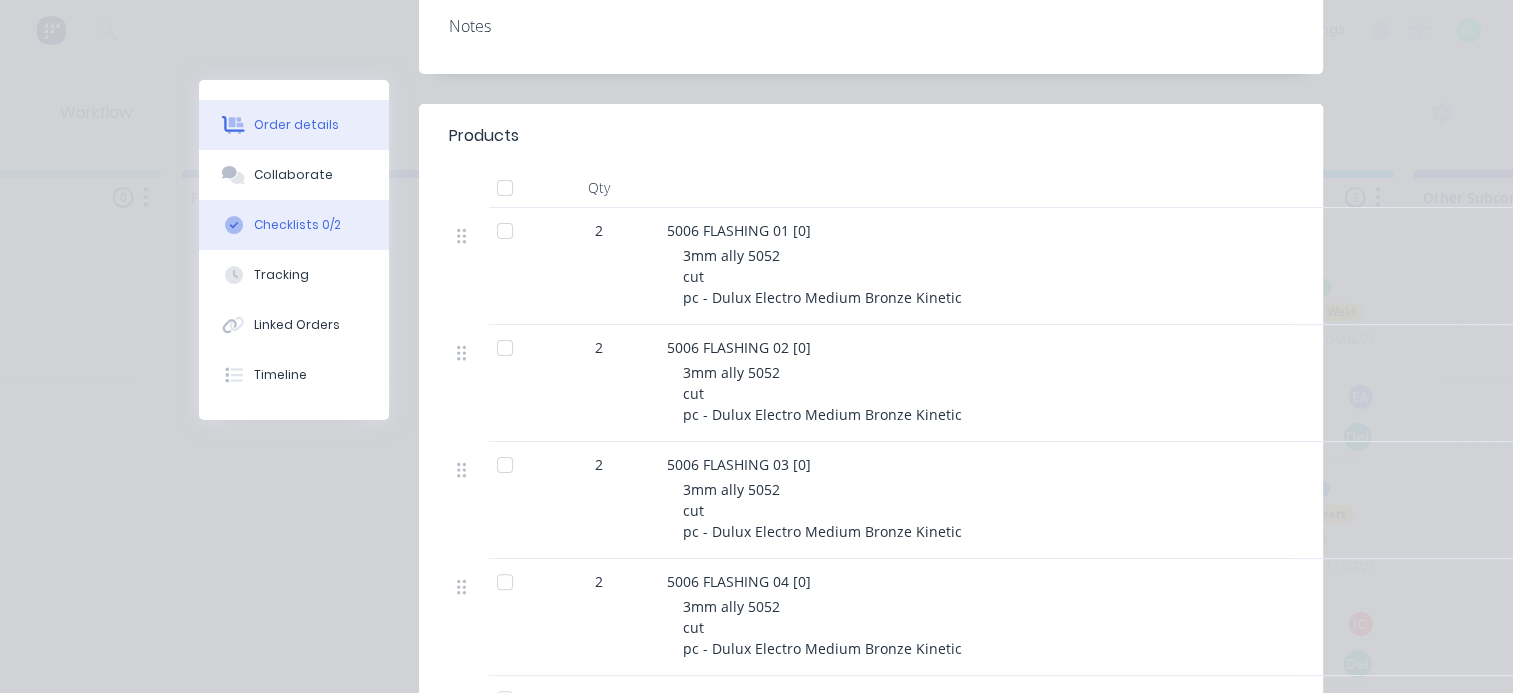 click on "Checklists 0/2" at bounding box center (297, 225) 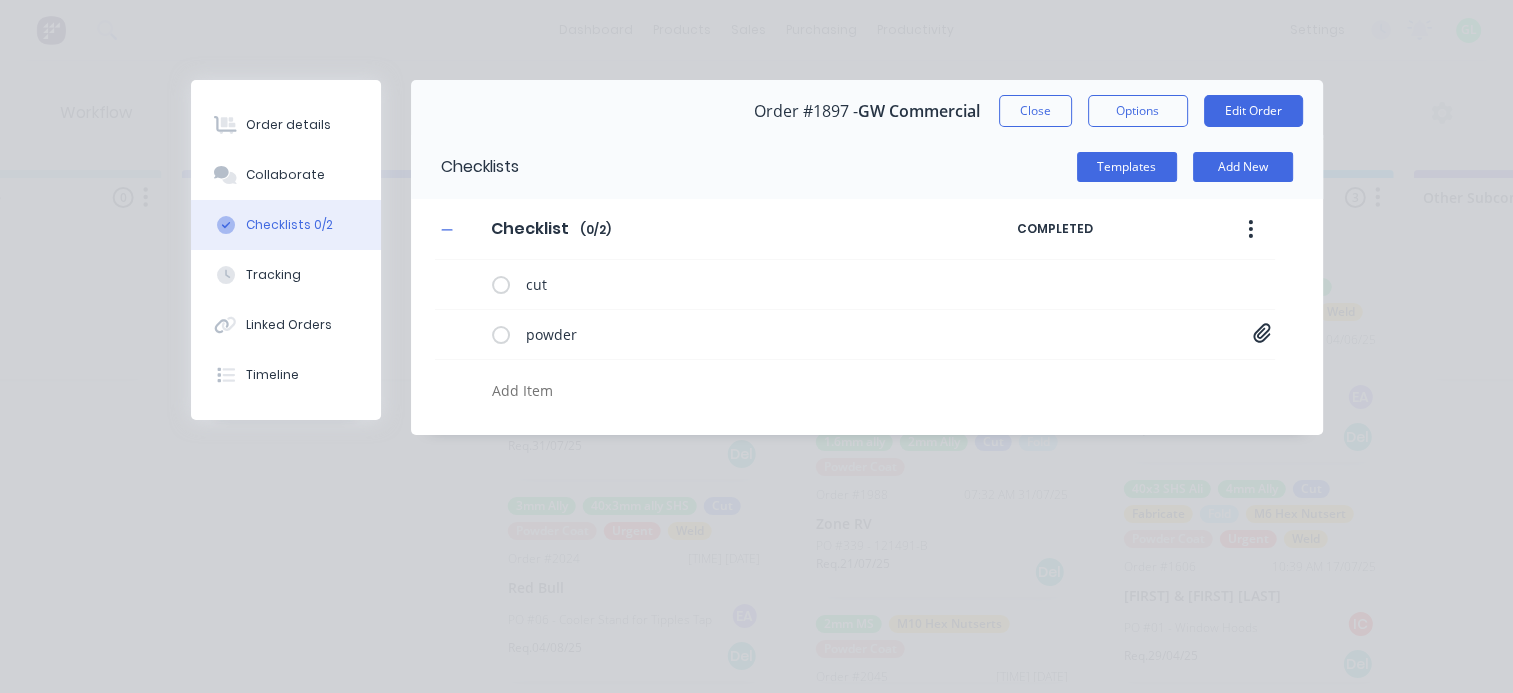 scroll, scrollTop: 0, scrollLeft: 0, axis: both 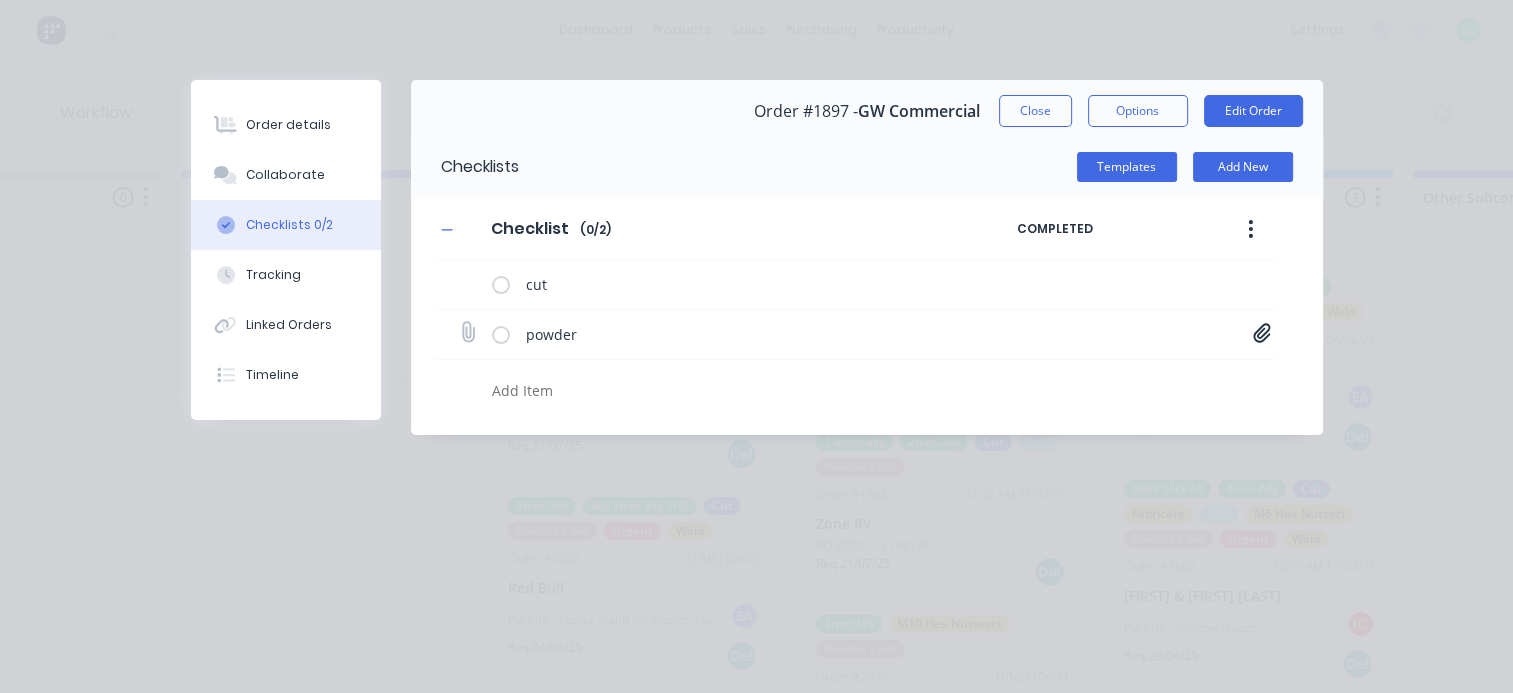 click 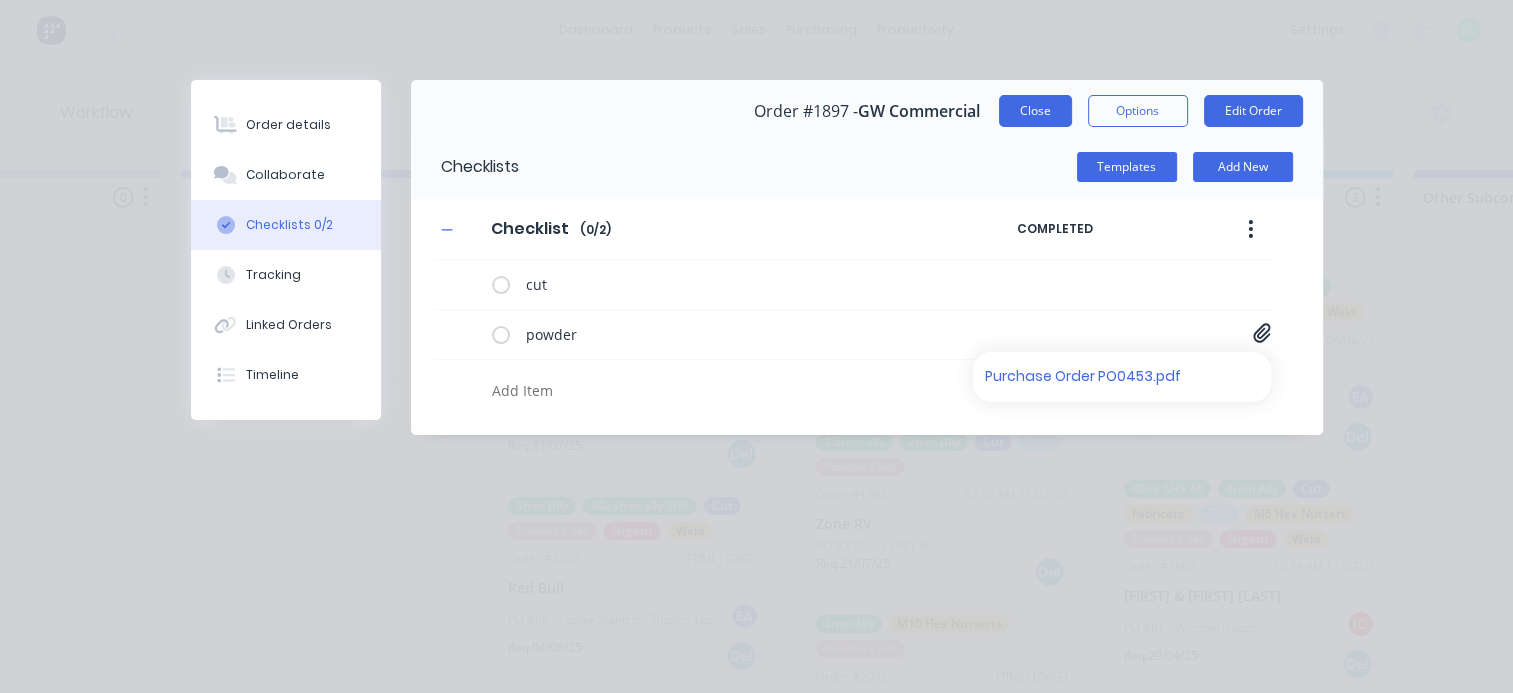 click on "Close" at bounding box center [1035, 111] 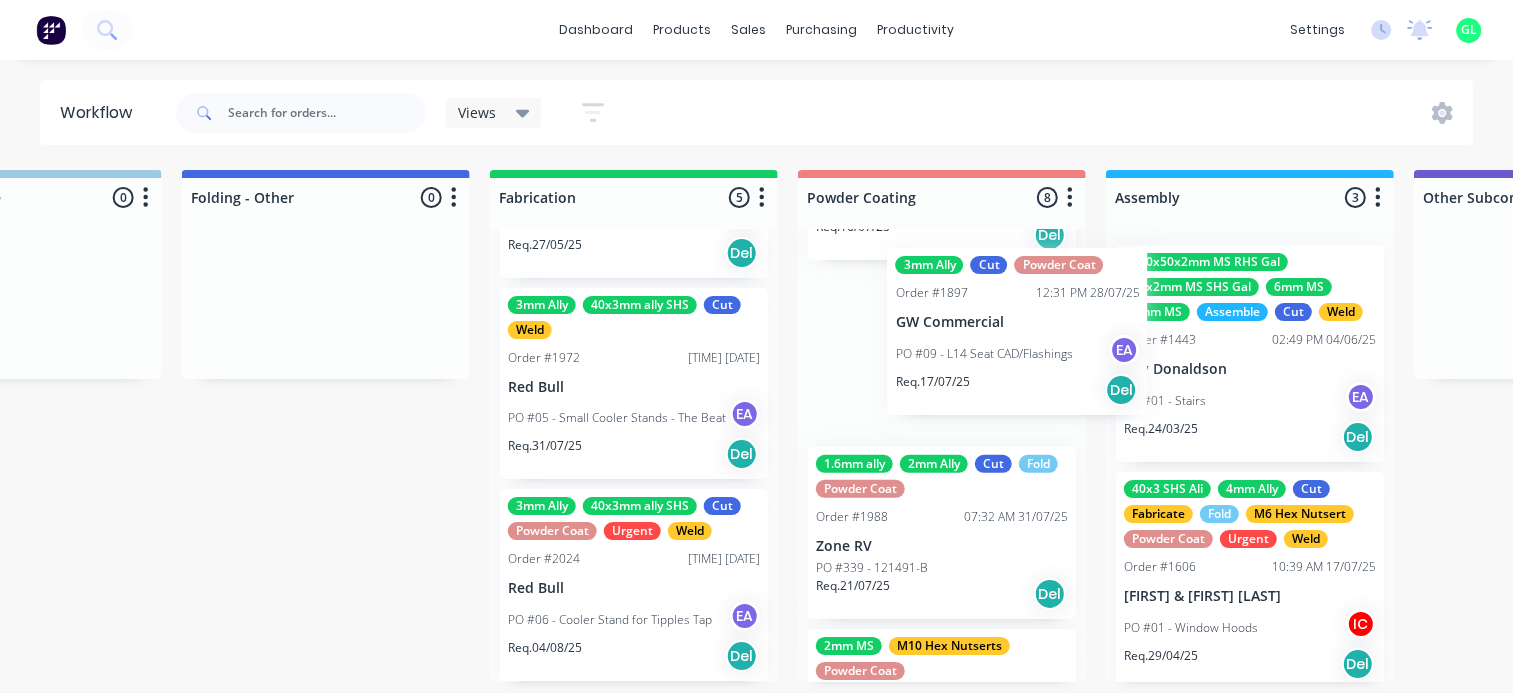 scroll, scrollTop: 617, scrollLeft: 0, axis: vertical 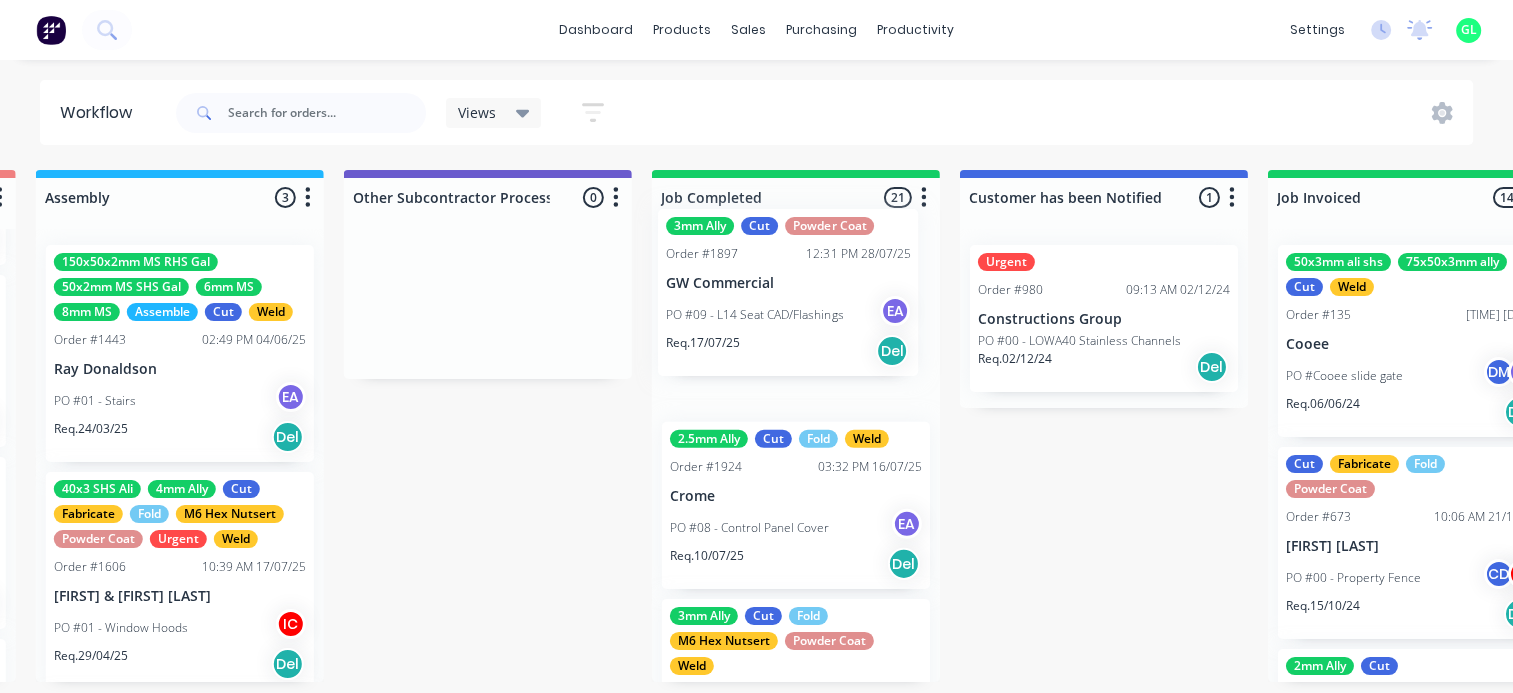 drag, startPoint x: 857, startPoint y: 354, endPoint x: 716, endPoint y: 322, distance: 144.58562 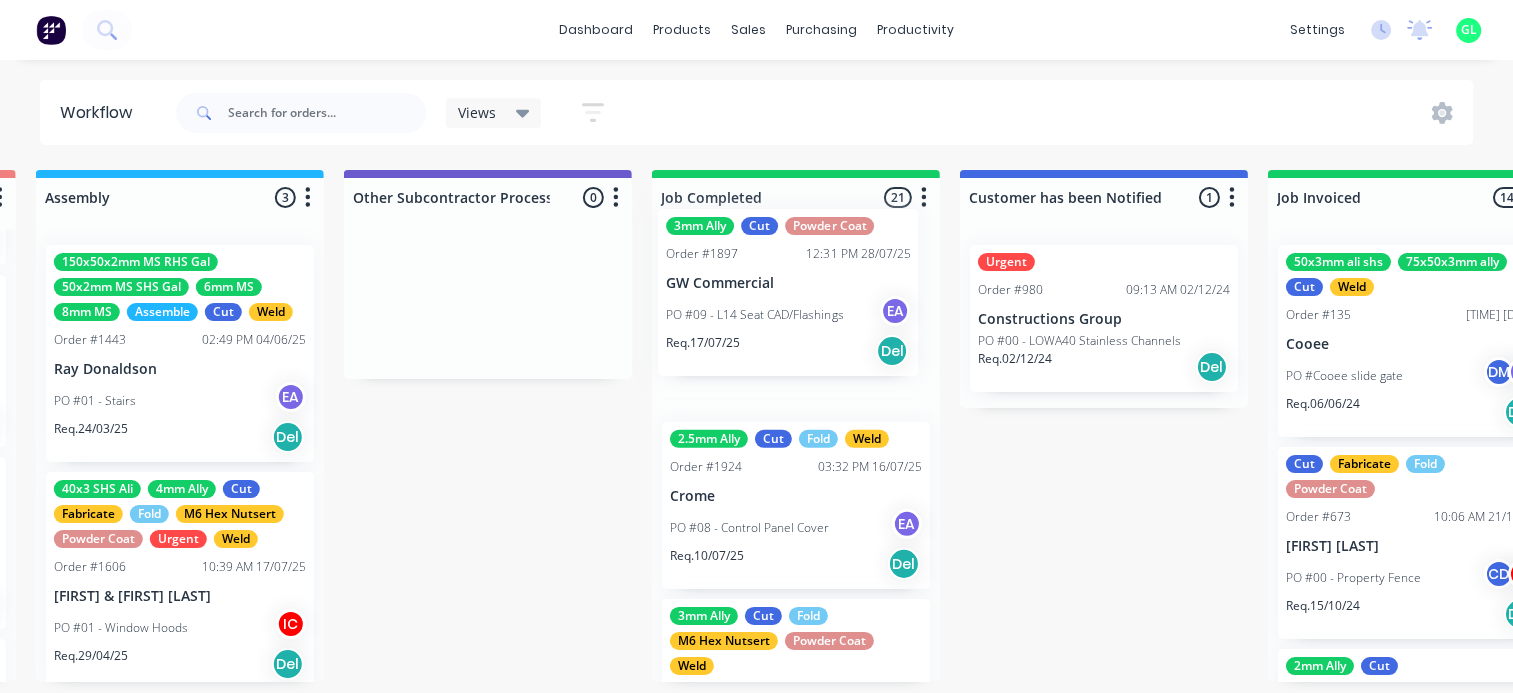 click on "Submitted 17 Status colour #273444 hex #273444 Save Cancel Summaries Total order value Invoiced to date To be invoiced Sort By Created date Required date Order number Customer name Most recent 0-Add labels for all materials and processes here 100x50x3mm ally RHS 2.5mm SS 3mm Ally Cut Fold M10 Hex Nutserts Powder Coat Order #386 [TIME] [DATE] Metalmorphic PO #00-Template Req. [DATE] Del Quote Order #2041 [TIME] [DATE] Jet Set Aviation Detailing PO #01 - Engrave Req. [DATE] Del Quote Order #2028 [TIME] [DATE] Limitless Kustomz PO #01 - RFQ Req. [DATE] Del Quote Order #2032 [TIME] [DATE] [FIRST] [LAST] PO #01 - Parts Req. [DATE] Del Order #2038 [TIME] [DATE] Precision Steel Solutions Pty Ltd PO #08- 246 Tradewinds
Req. [DATE] Del Quote Order #2048 [TIME] [DATE] Eye Specialists PO #01 - Paint Stencils Req. [DATE] Del Quote Order #2046 [TIME] [DATE] The Piper Group PO #01 - RFQ Req. [DATE] Del Quote Order #2047 [TIME] [DATE] Smartline Medical PO #02 - RFQ Req. Del Del" at bounding box center [-1887, 426] 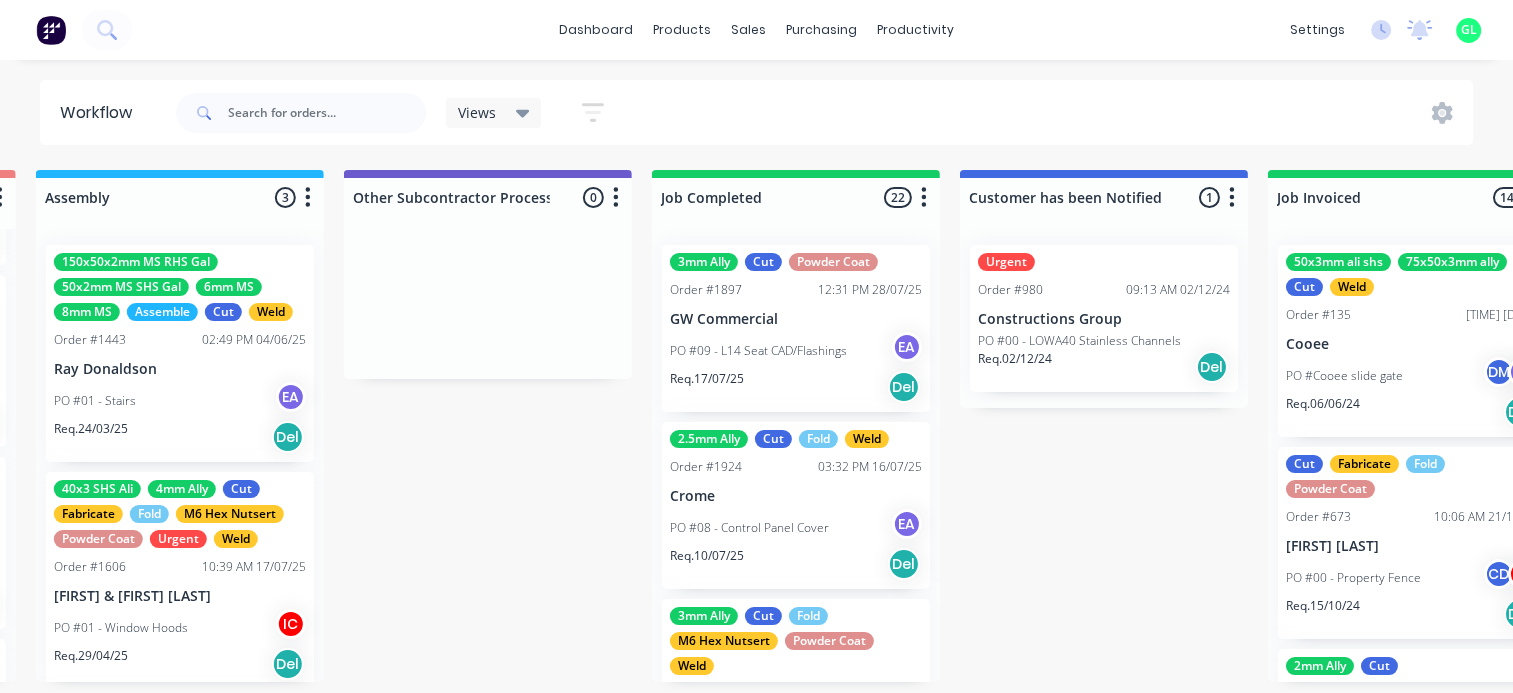 scroll, scrollTop: 4, scrollLeft: 4971, axis: both 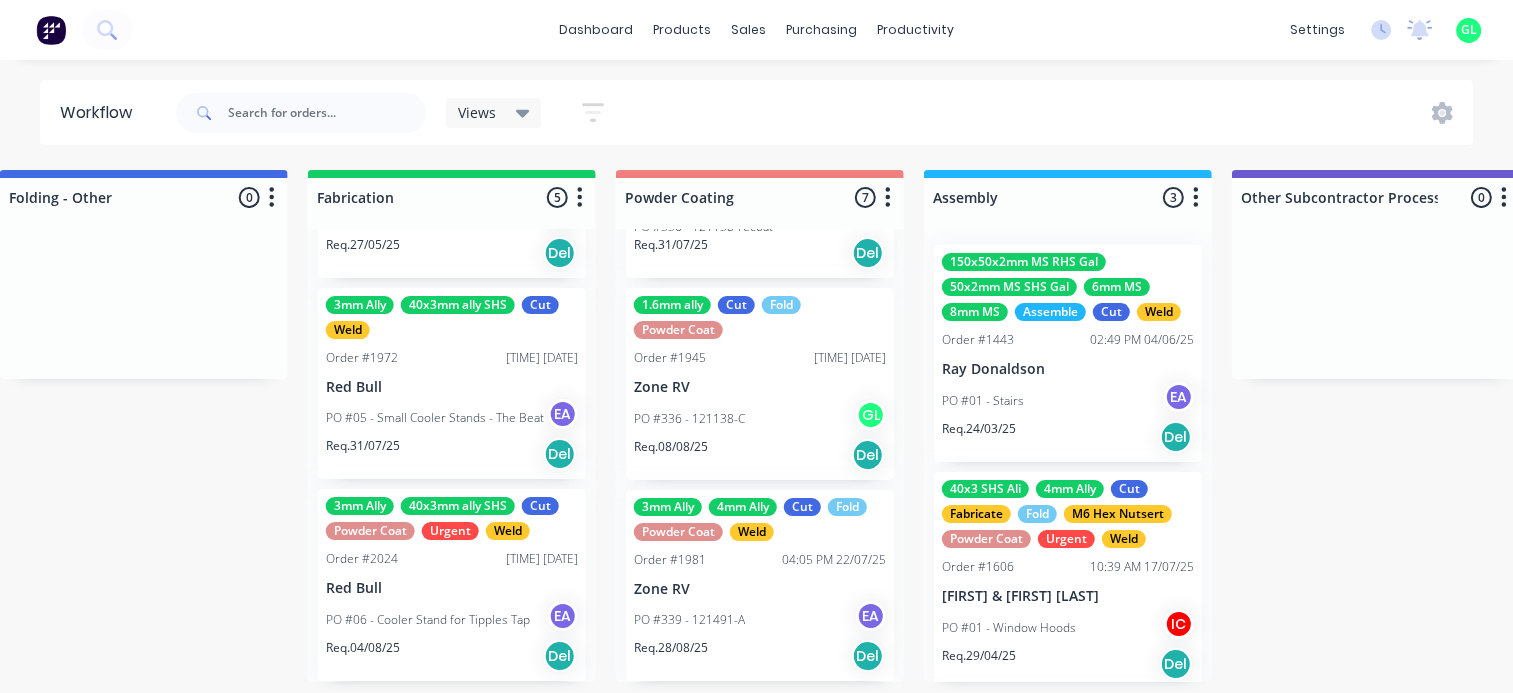 click on "Req. 08/08/25 Del" at bounding box center [760, 455] 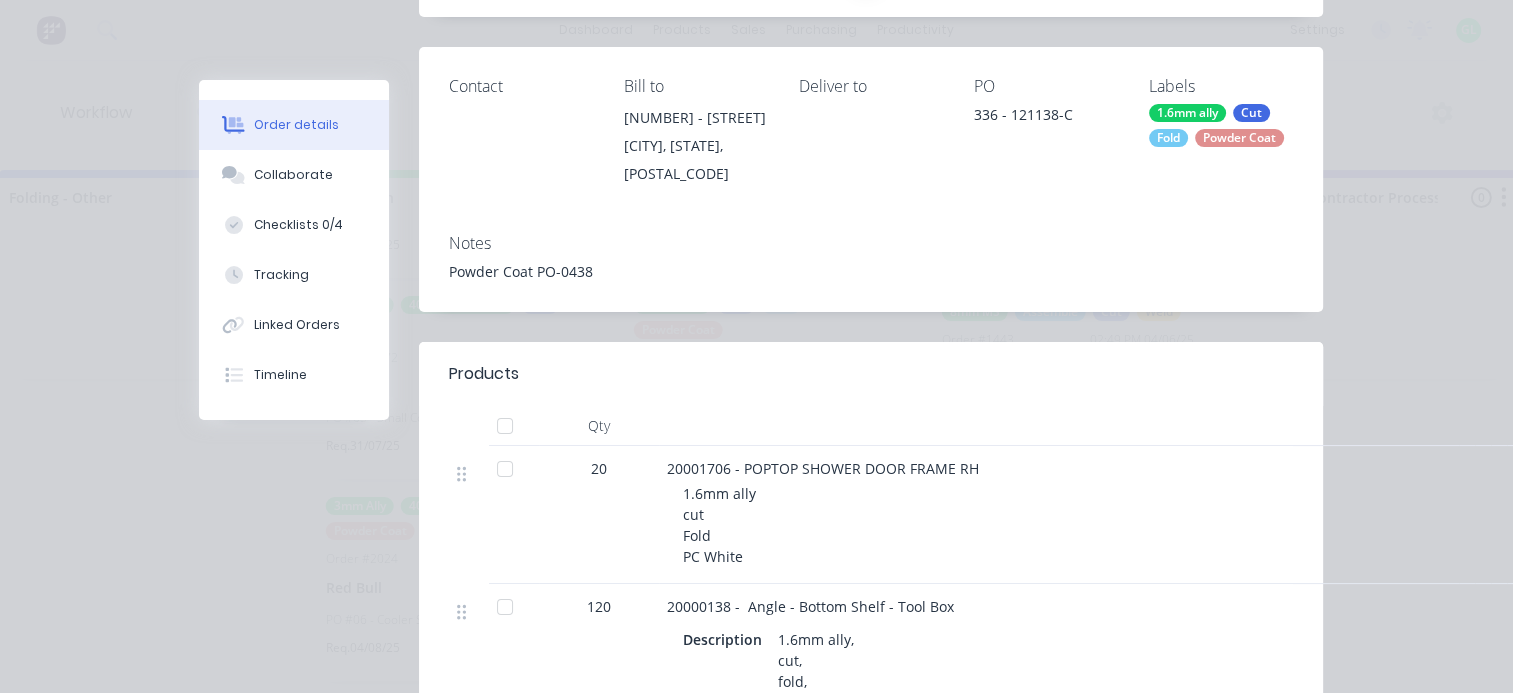 scroll, scrollTop: 72, scrollLeft: 0, axis: vertical 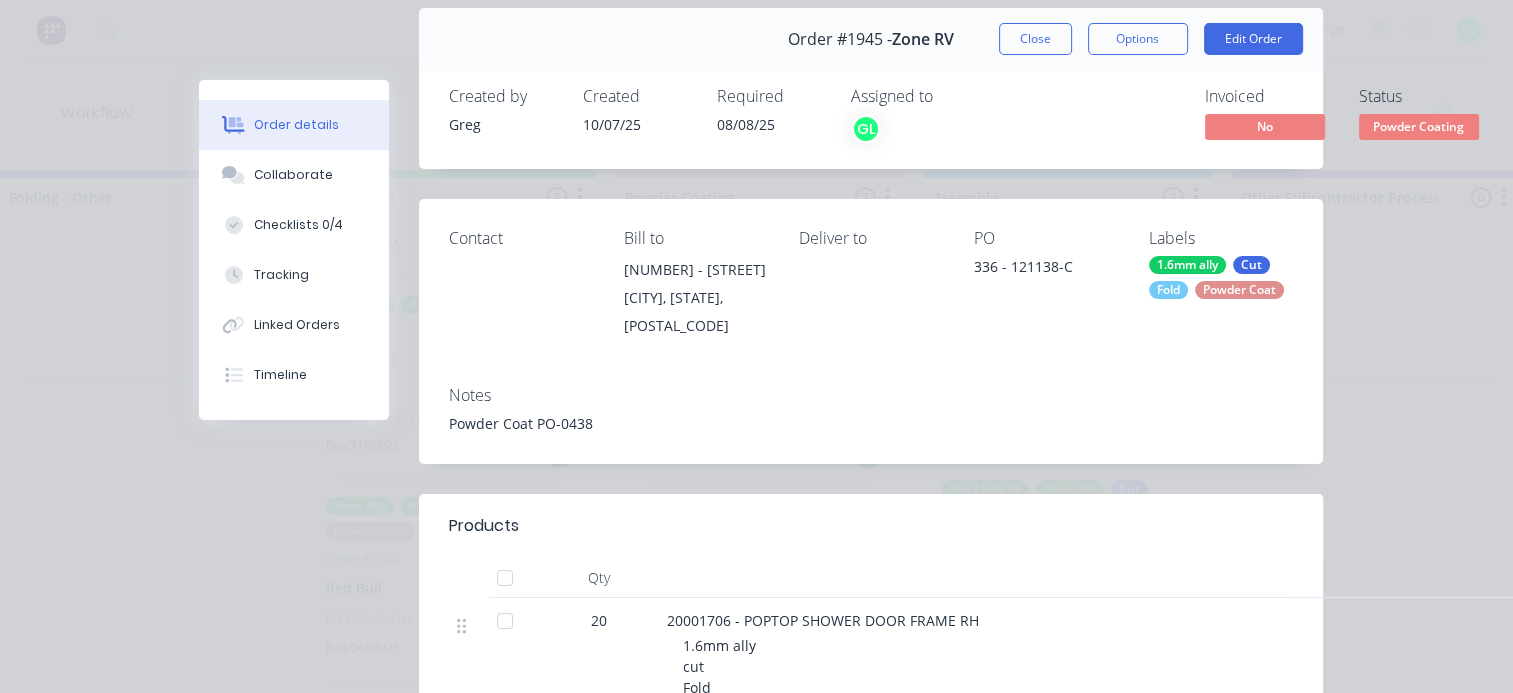 click on "Powder Coating" at bounding box center [1419, 126] 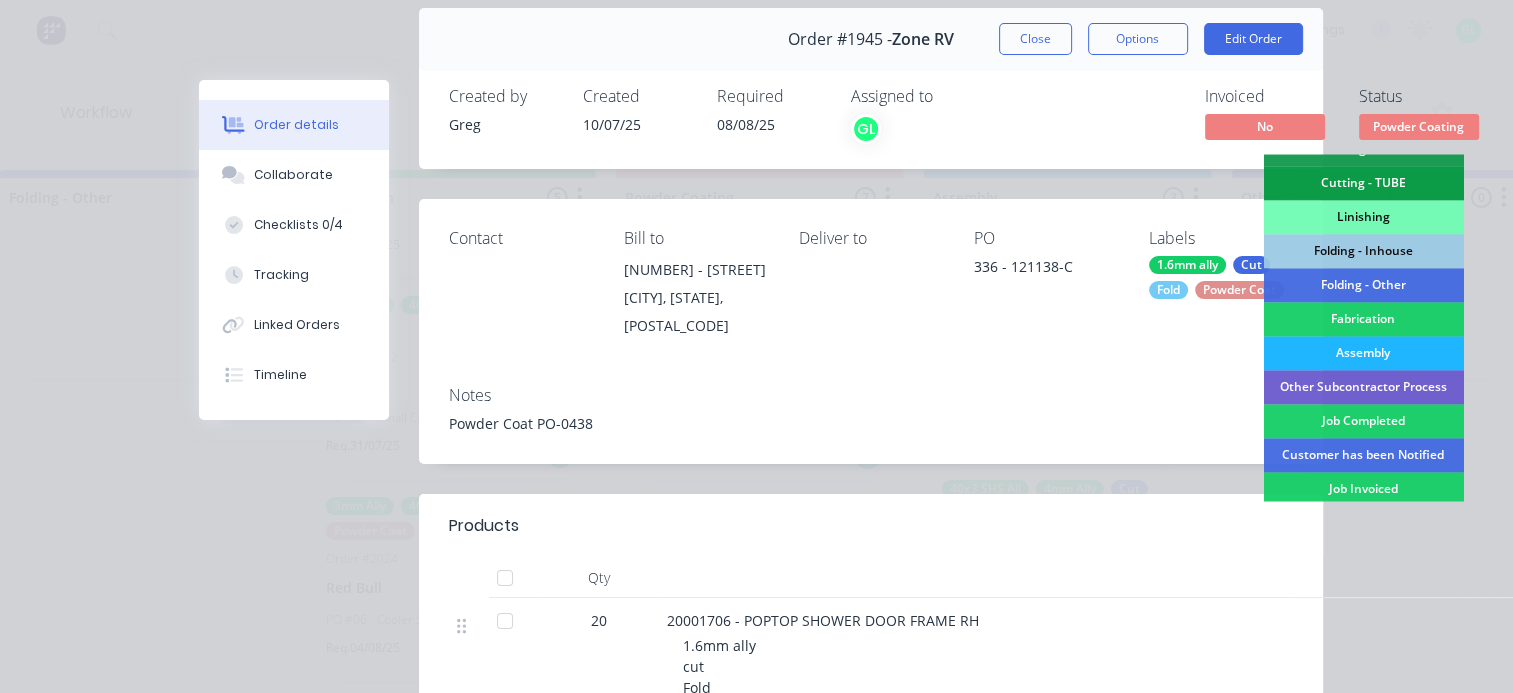 scroll, scrollTop: 600, scrollLeft: 0, axis: vertical 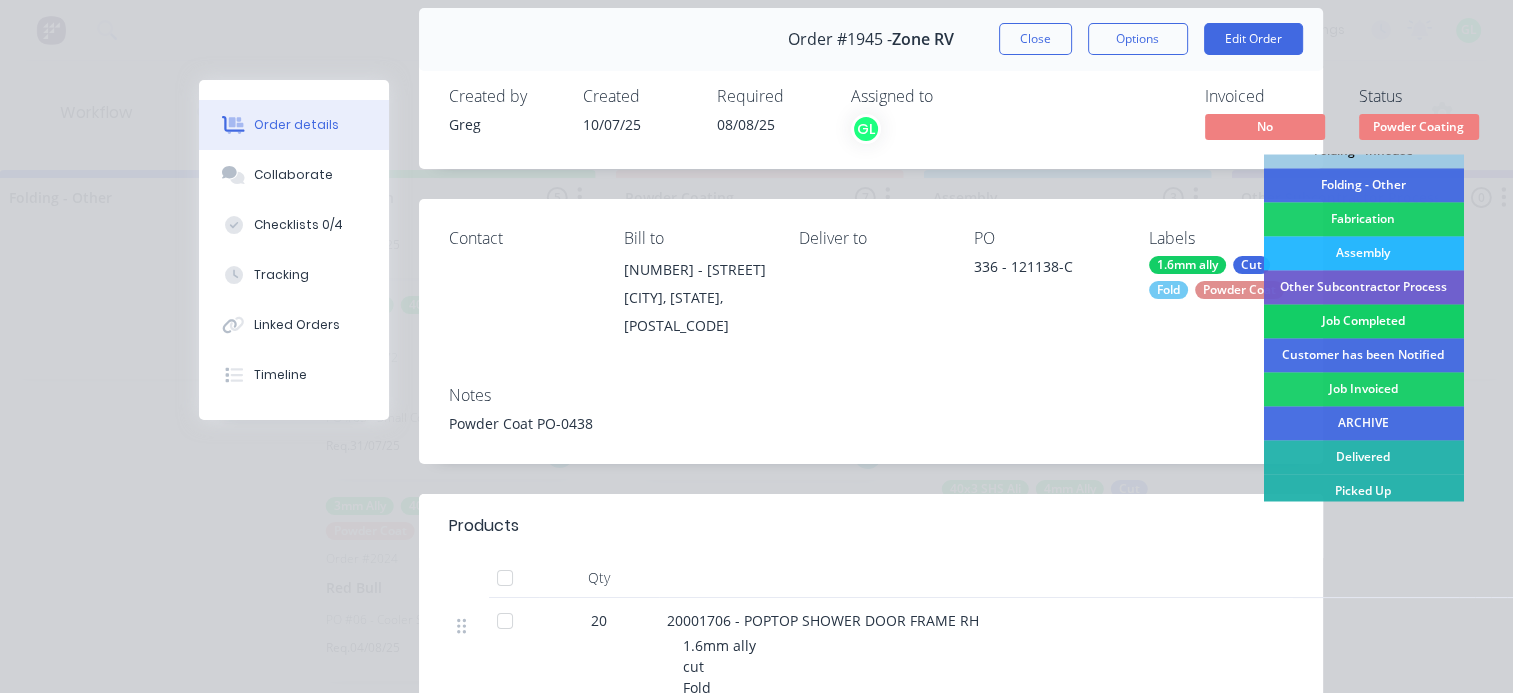click on "Job Completed" at bounding box center (1363, 321) 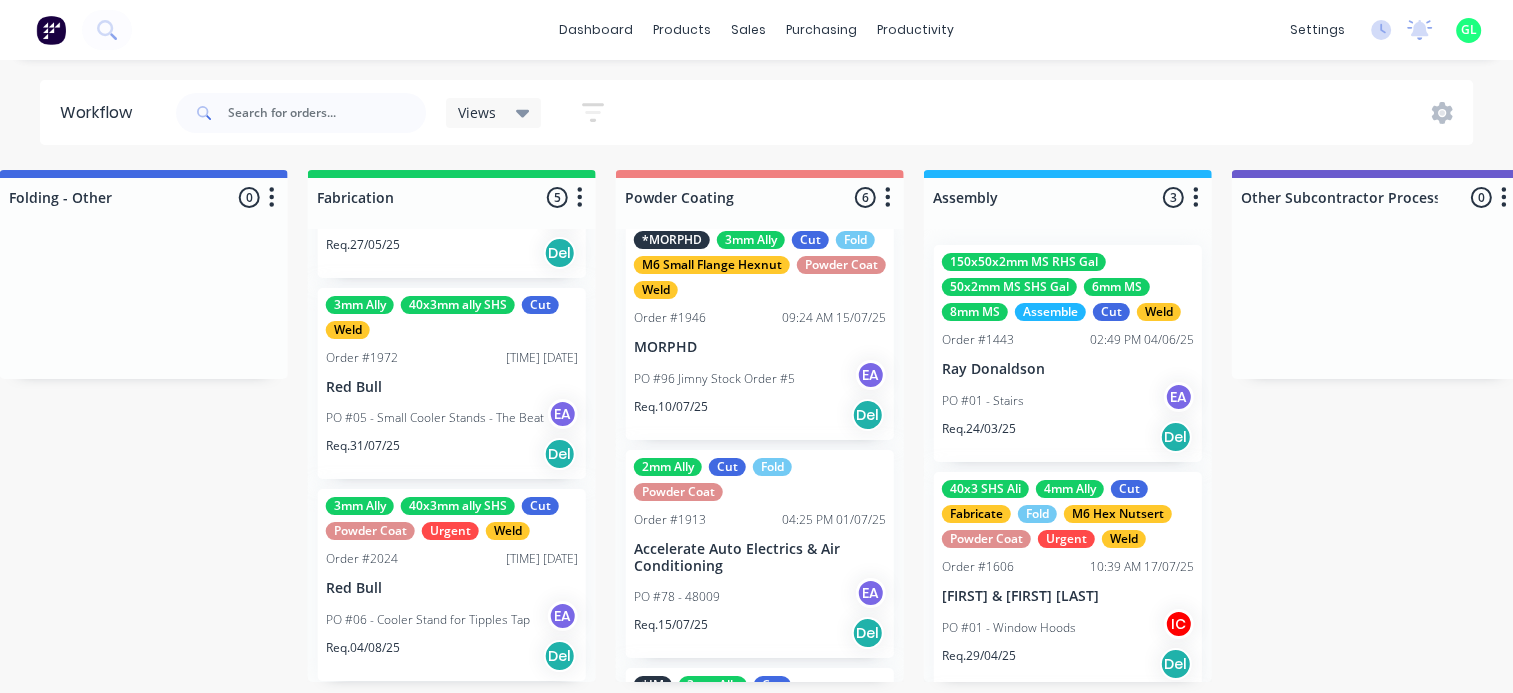 scroll, scrollTop: 0, scrollLeft: 0, axis: both 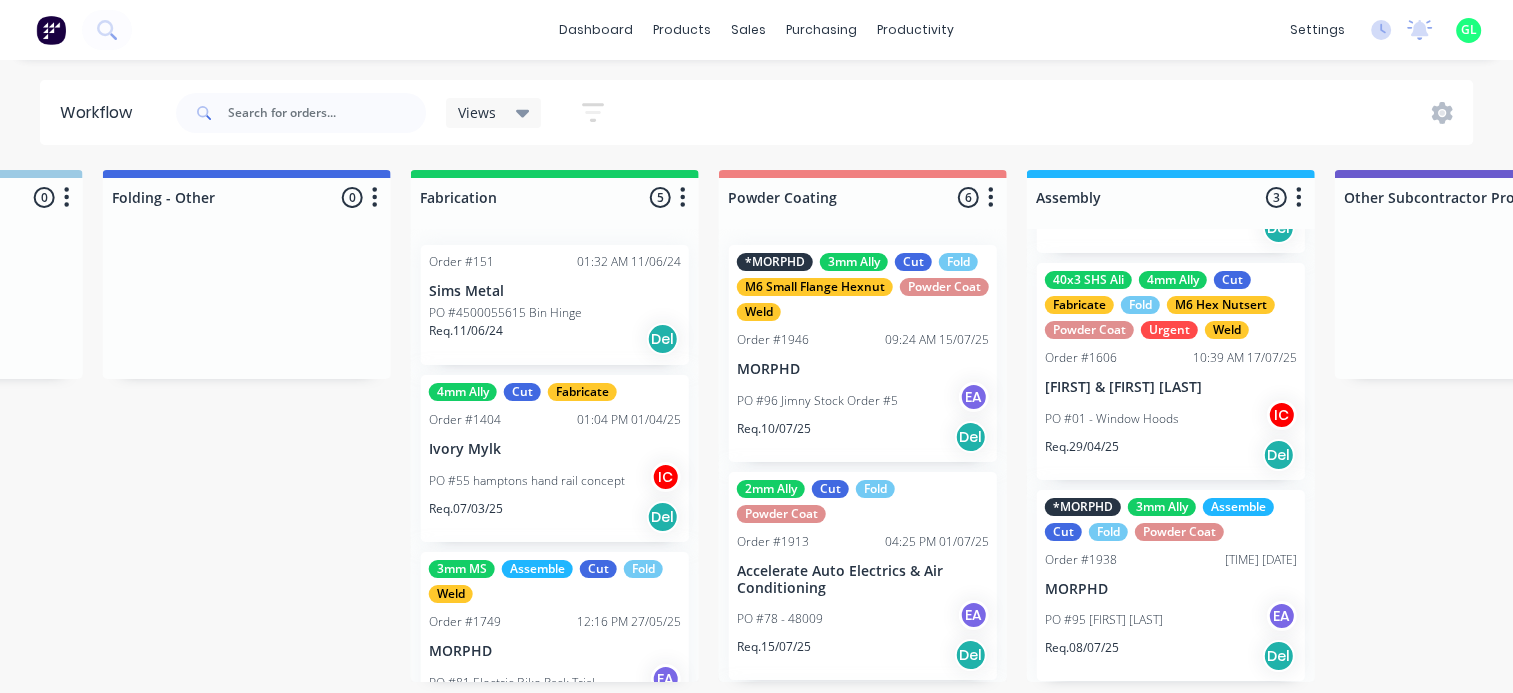 click on "PO #95 [FIRST] [LAST]" at bounding box center [1104, 620] 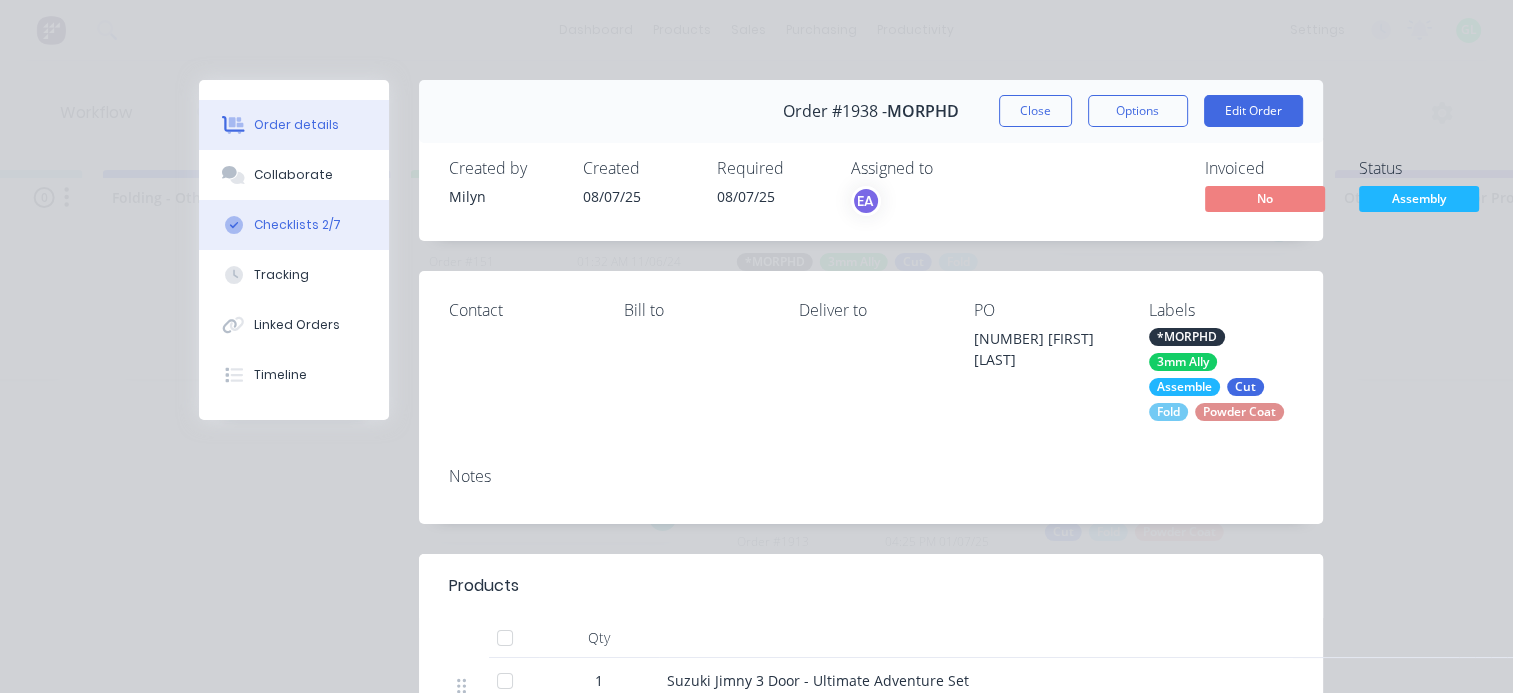 click on "Checklists 2/7" at bounding box center [294, 225] 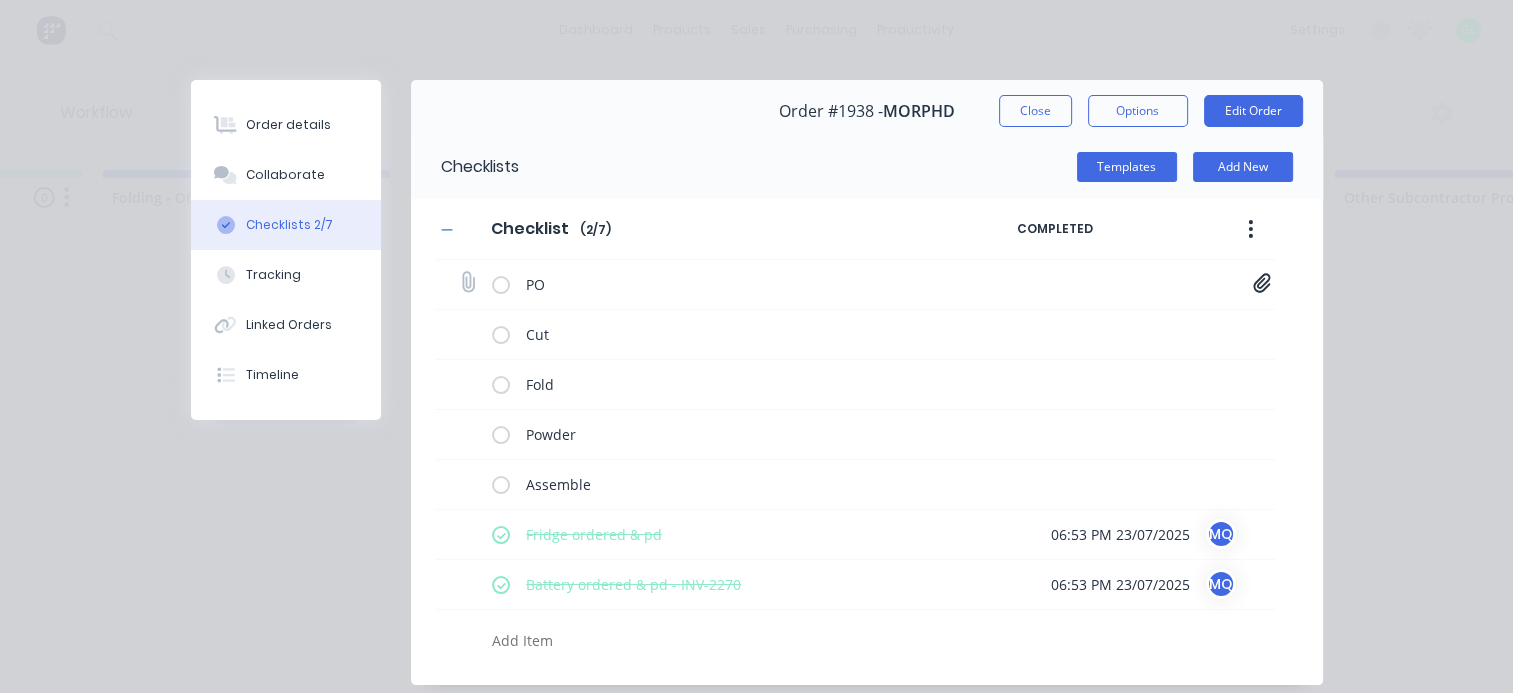 click 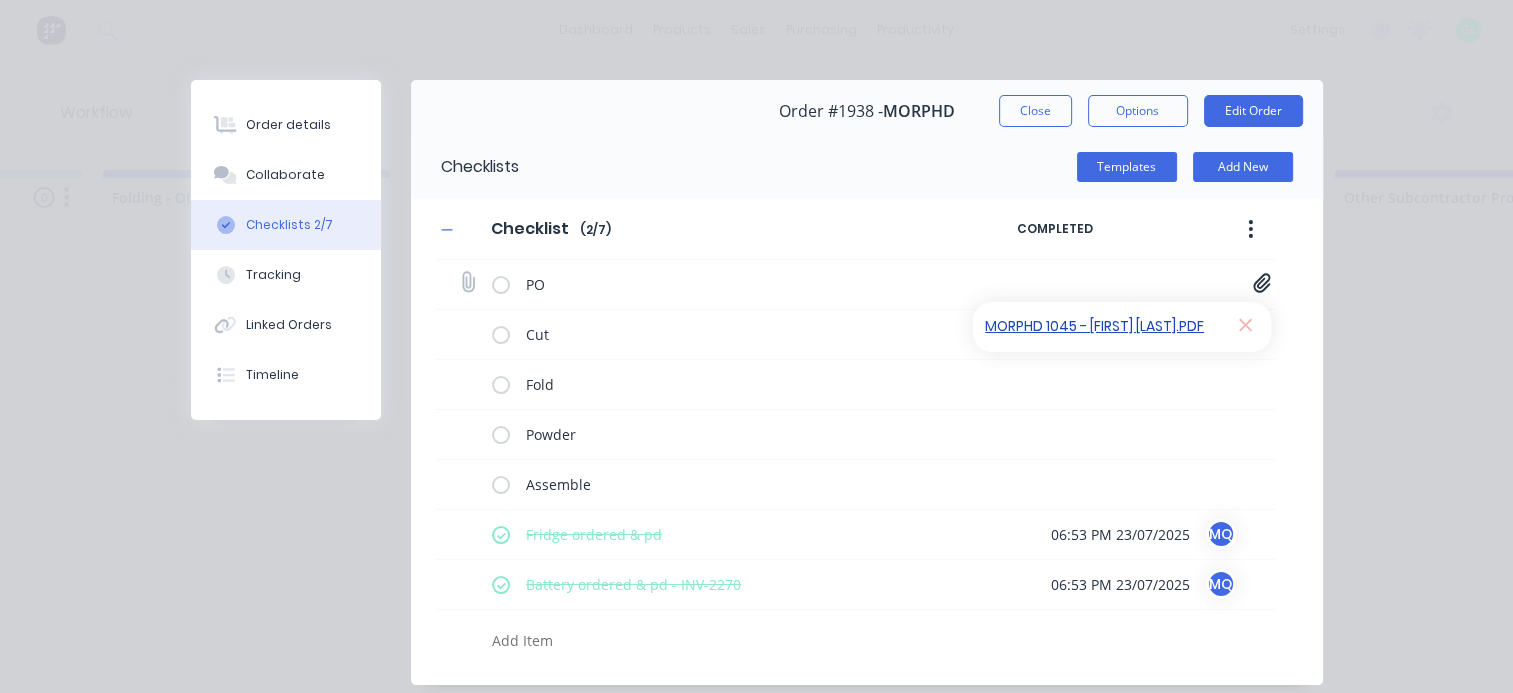 click on "MORPHD 1045 - [FIRST] [LAST].PDF" at bounding box center (1101, 326) 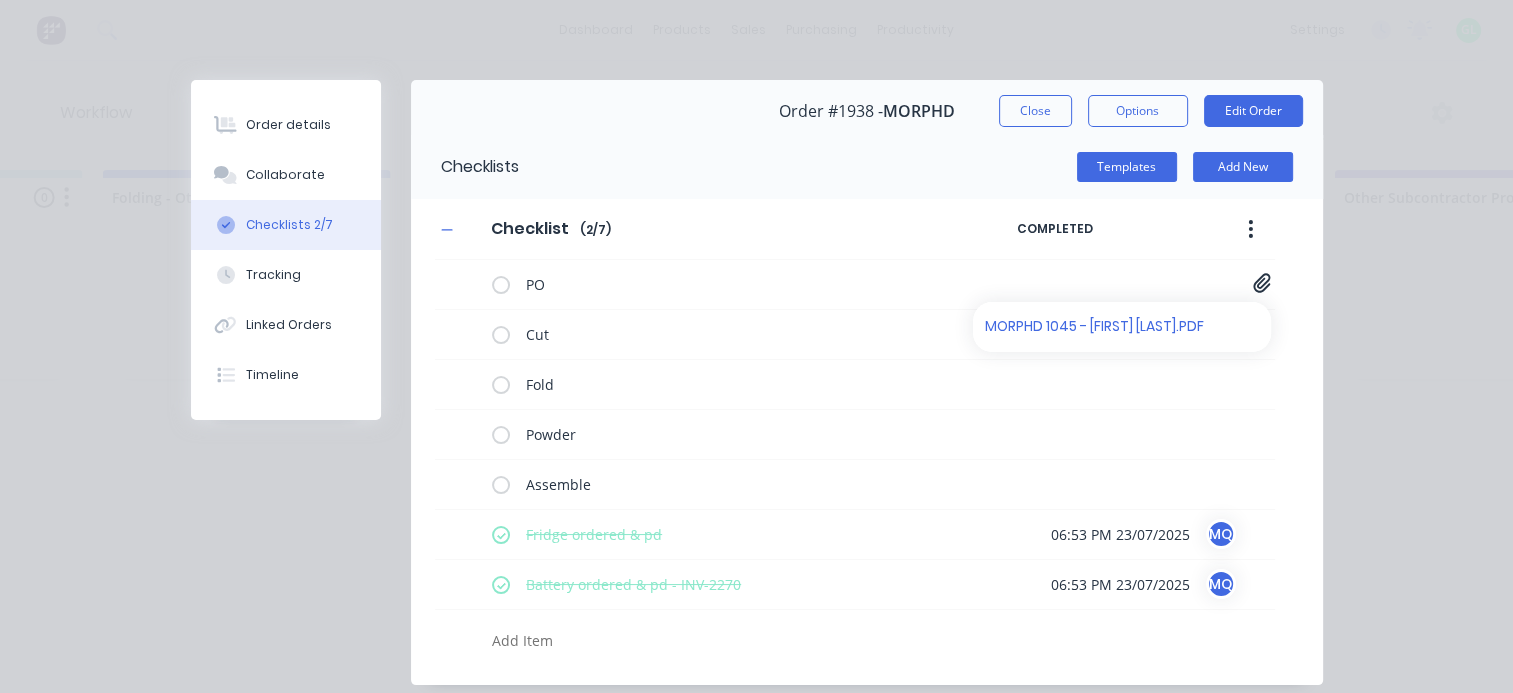 click on "Order details Collaborate Checklists 2/7 Tracking Linked Orders Timeline   Order details   Collaborate   Checklists   Tracking   Linked Orders   Timeline Order #1938 -  MORPHD Close   Options     Edit Order   Checklists Templates Add New Checklist Checklist Enter Checklist name ( 2 / 7 ) COMPLETED   PO MORPHD 1045 - Paige Luscombe.PDF Cut Fold Powder Assemble Fridge ordered & pd 06:53 PM 23/07/2025 MQ Battery ordered & pd - INV-2270 06:53 PM 23/07/2025 MQ" at bounding box center (757, 382) 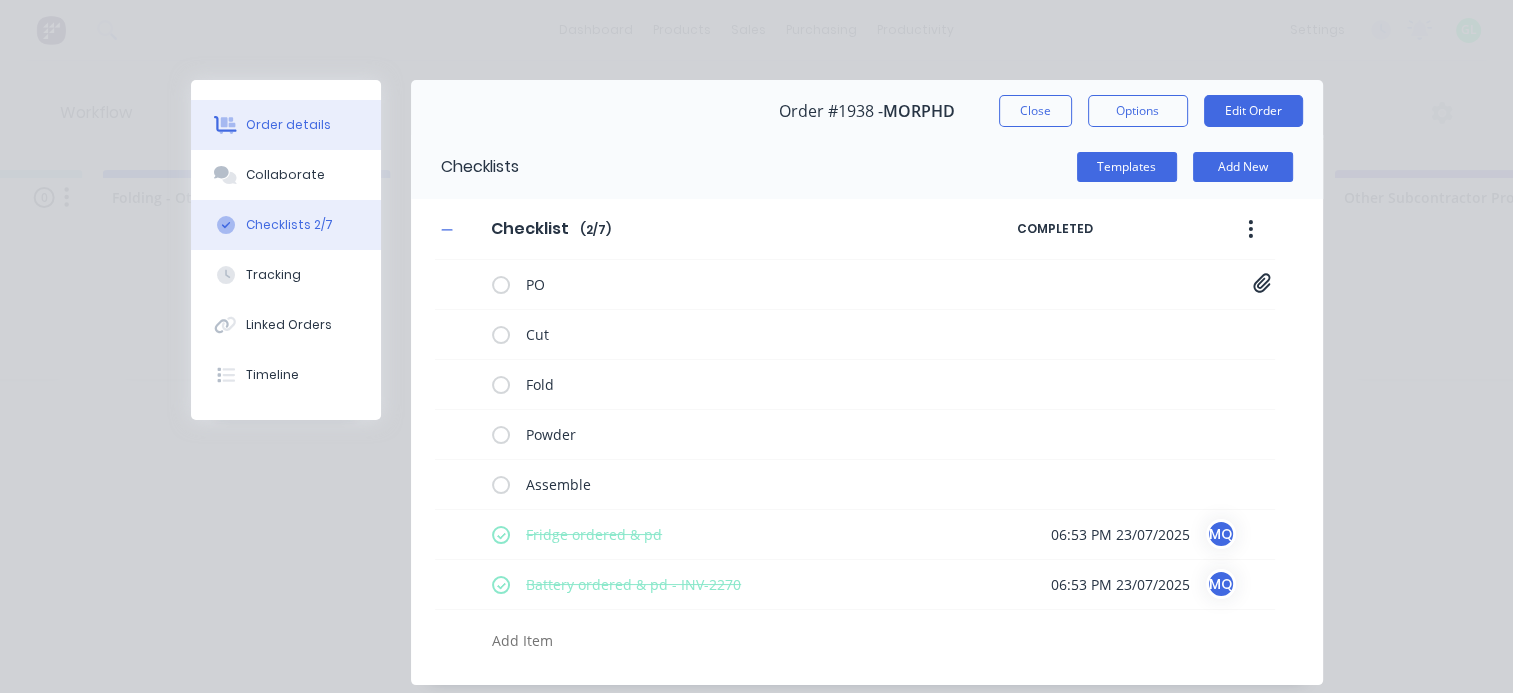 click on "Order details" at bounding box center (288, 125) 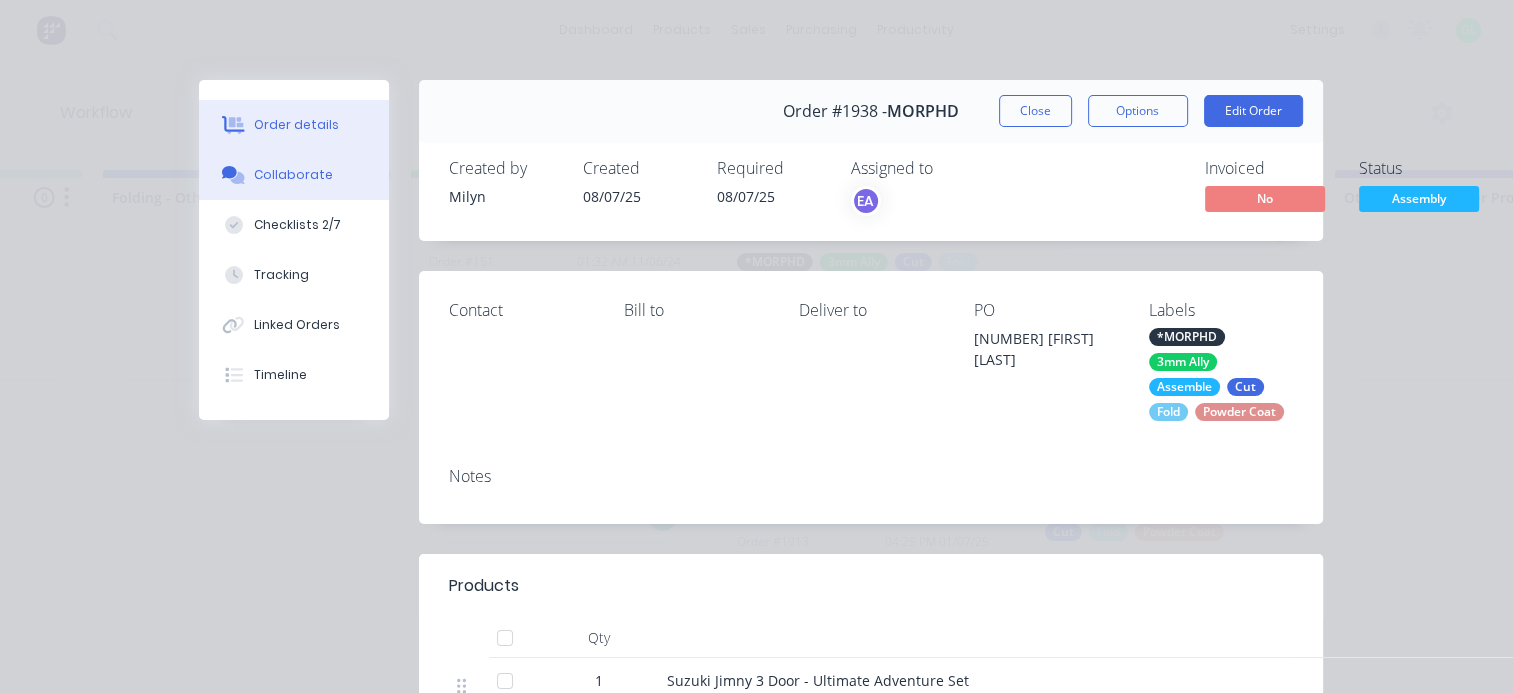 click on "Collaborate" at bounding box center [293, 175] 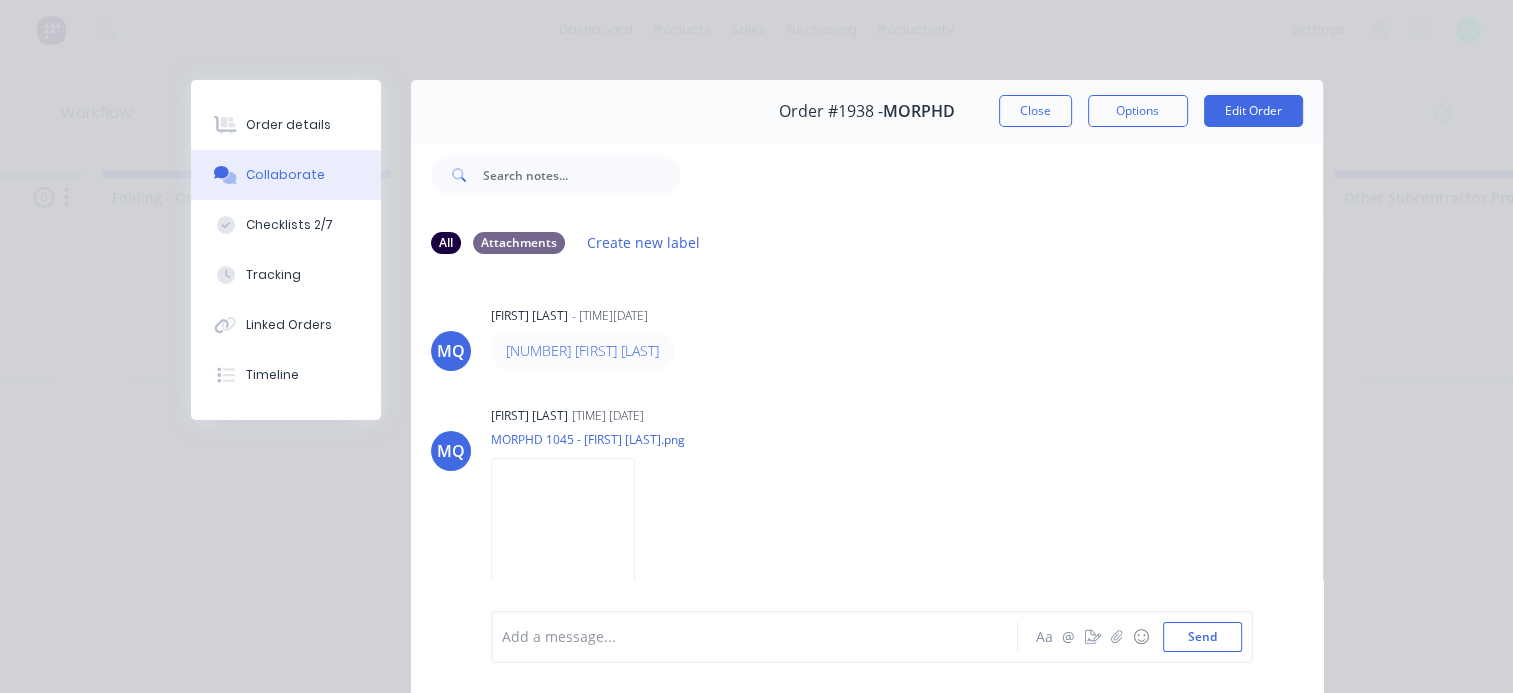 click on "MQ [NAME] [LAST]  - [TIME] [DATE] 95 Paige Luscombe MQ [NAME] [LAST] [TIME] [DATE] MORPHD 1045 - Paige Luscombe.png Labels Download MQ [NAME] [LAST]  - [TIME] [DATE] PO uploaded to checklist and OneDrive job folder. Powdercoat to follow  - D.E MQ [NAME] [LAST]  - [TIME] [DATE] @[NAME]   @[NAME]  Customer already paid. Please proceed to production. Thanks - D.E" at bounding box center (867, 440) 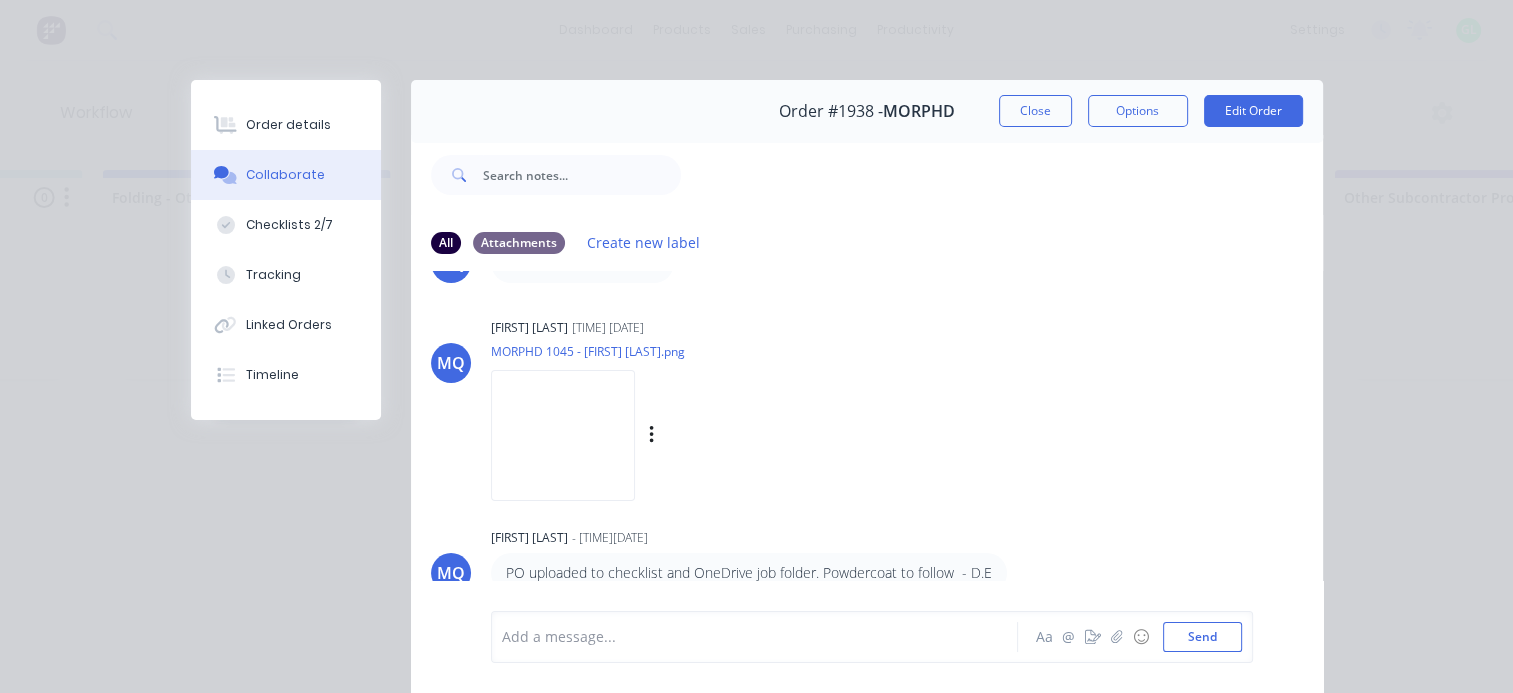 scroll, scrollTop: 157, scrollLeft: 0, axis: vertical 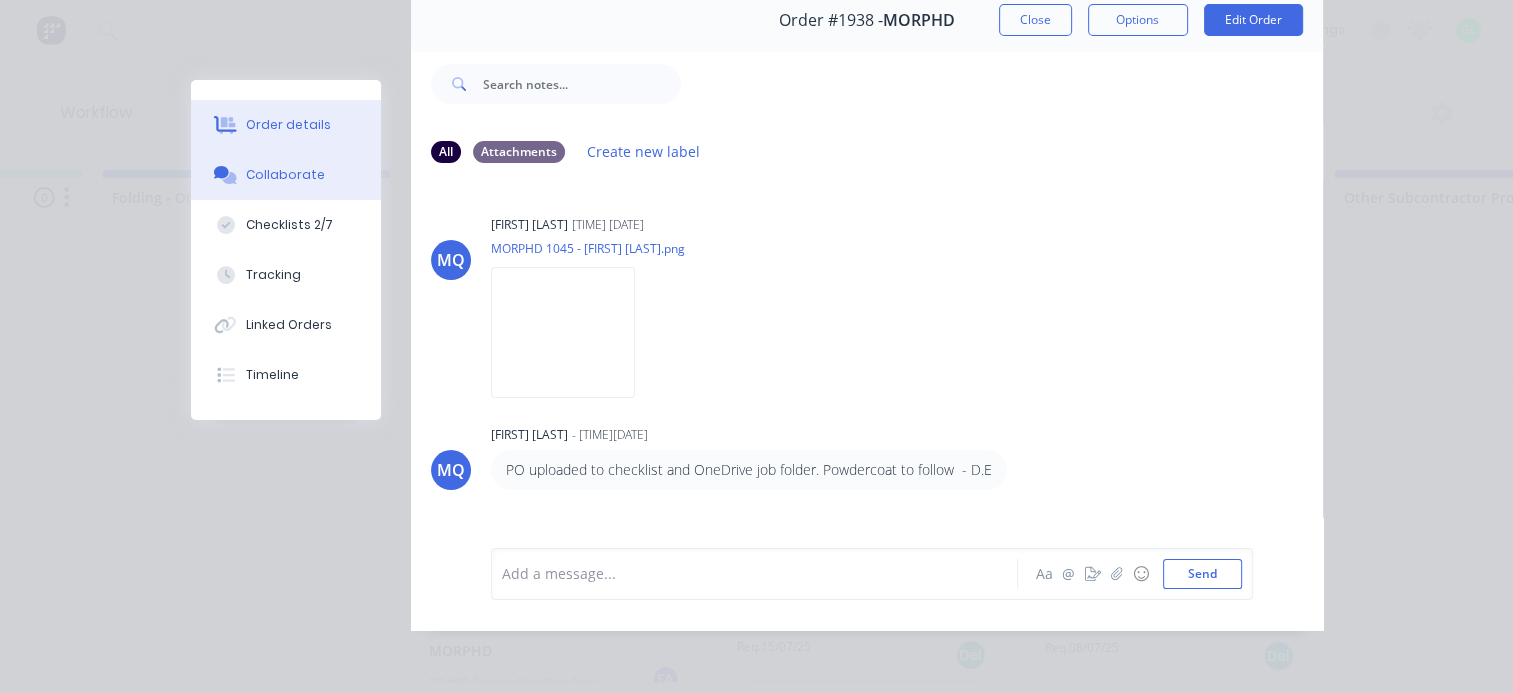 click on "Order details" at bounding box center [286, 125] 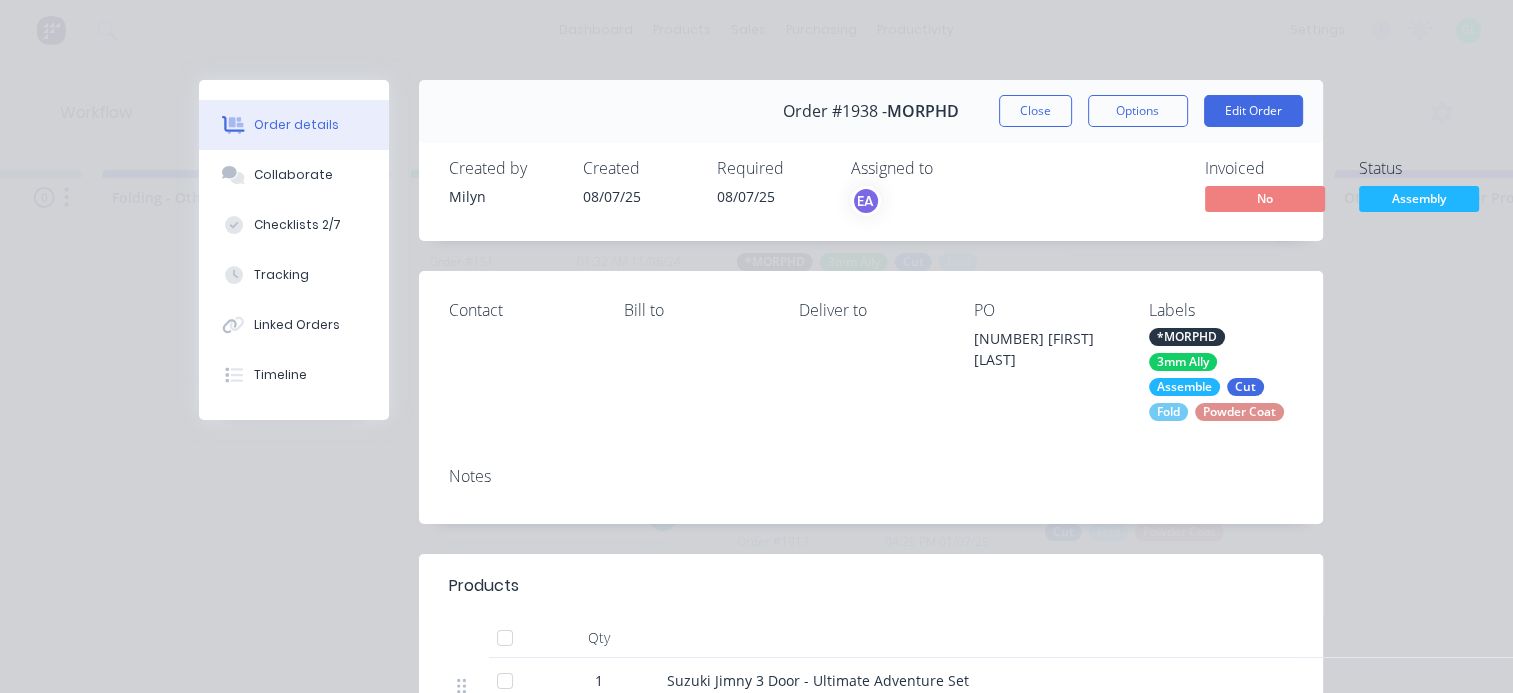 scroll, scrollTop: 0, scrollLeft: 0, axis: both 